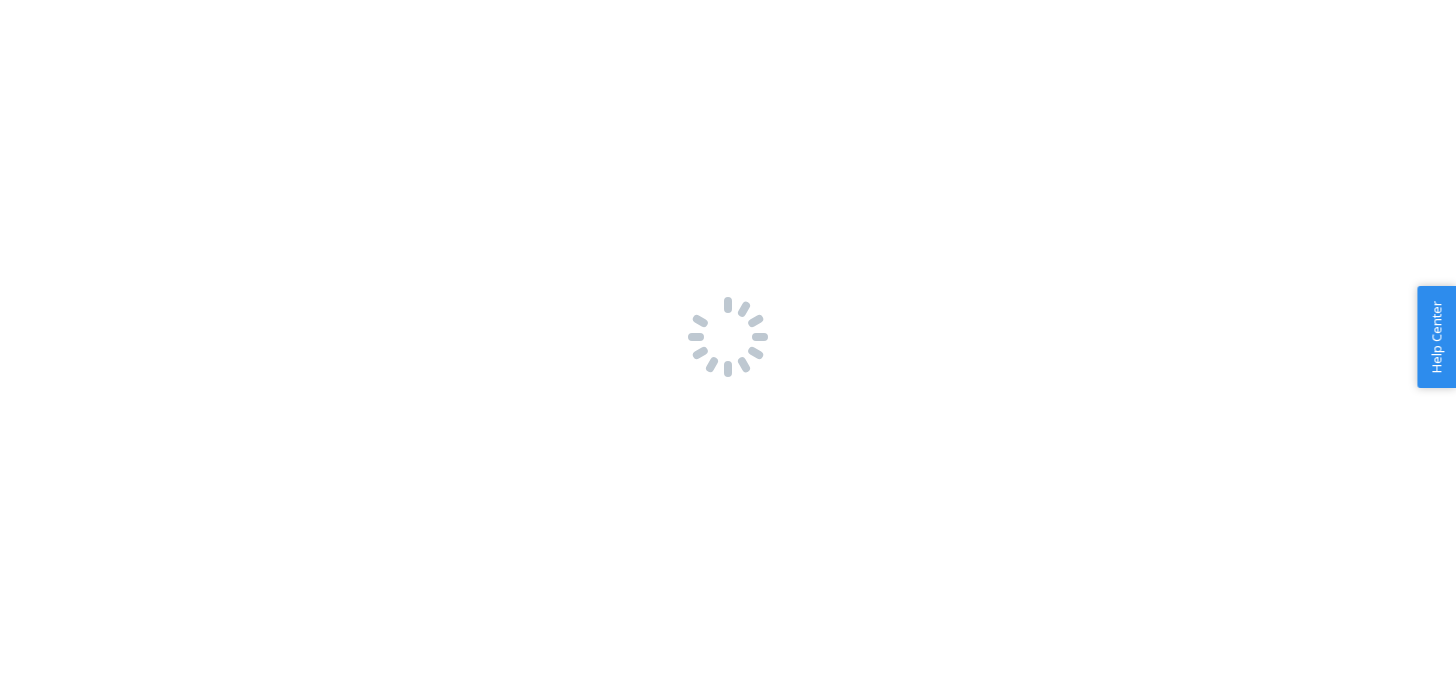 scroll, scrollTop: 0, scrollLeft: 0, axis: both 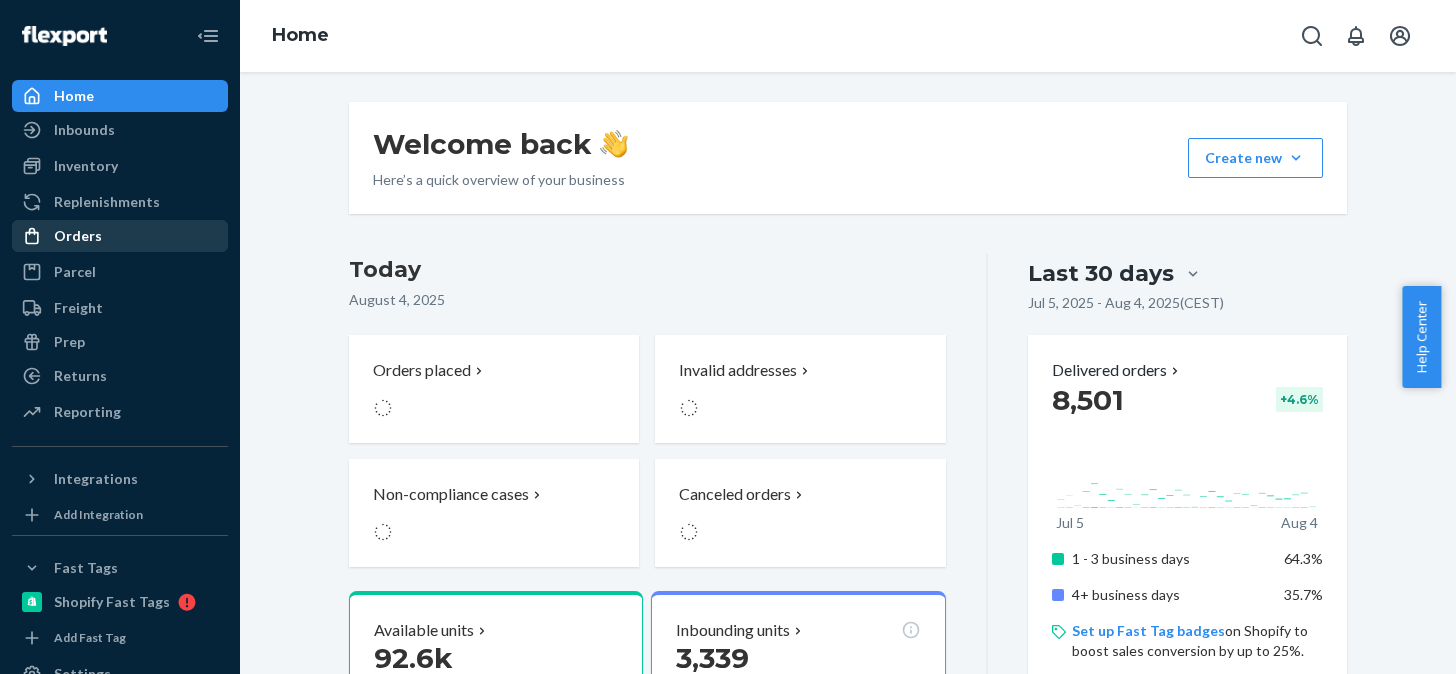 click on "Orders" at bounding box center [120, 236] 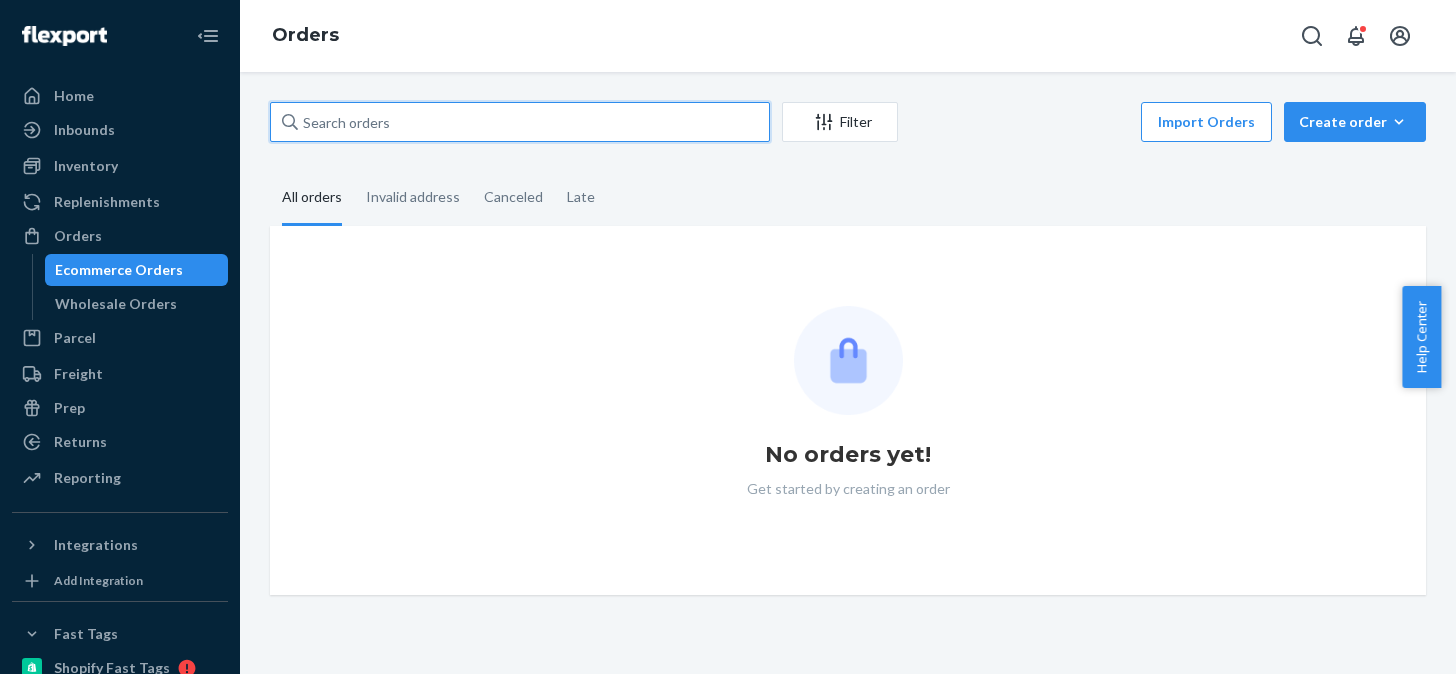 click at bounding box center [520, 122] 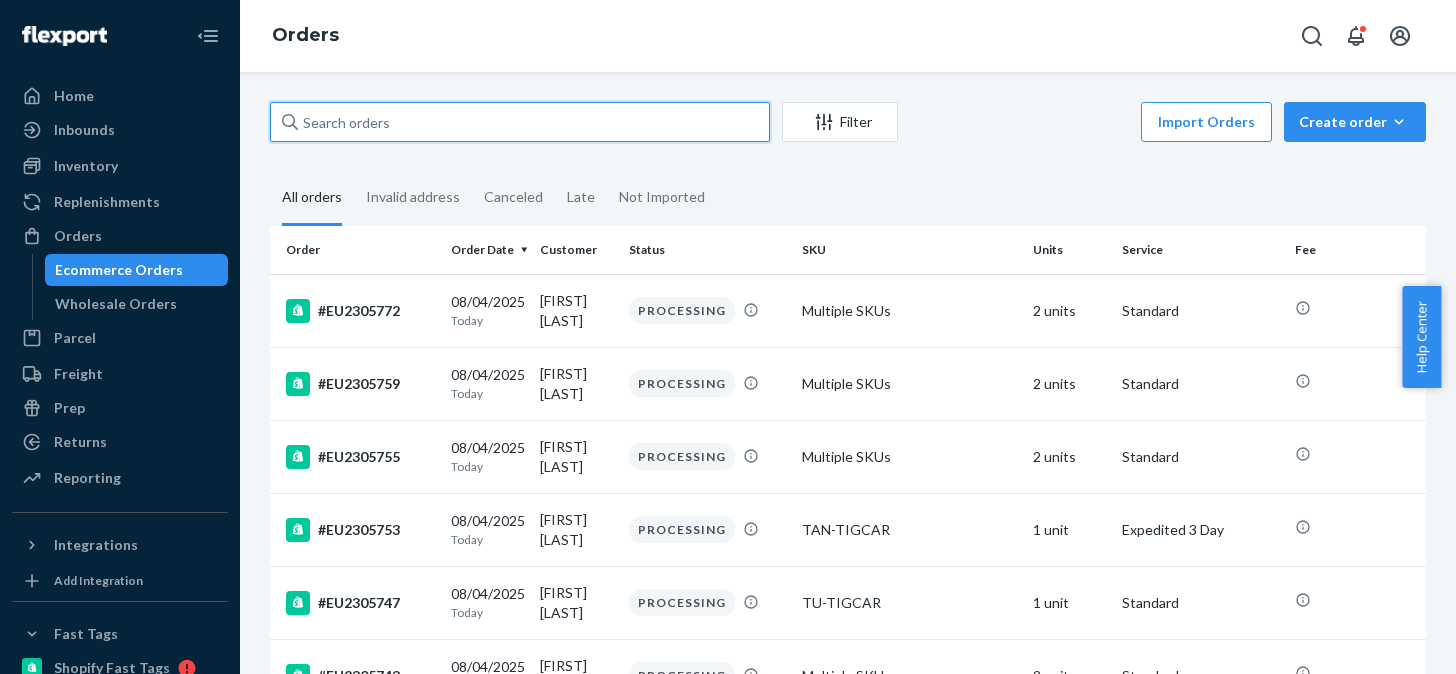 paste on "#EU2219658" 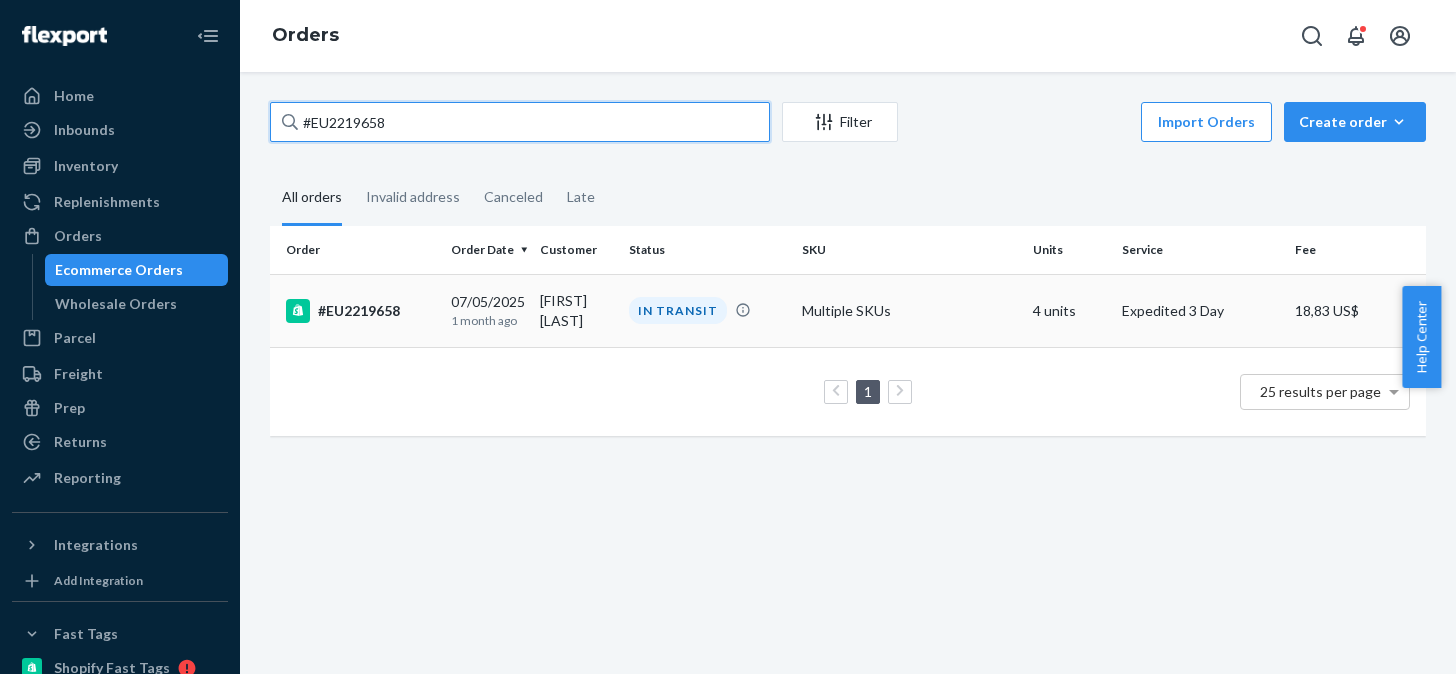 type on "#EU2219658" 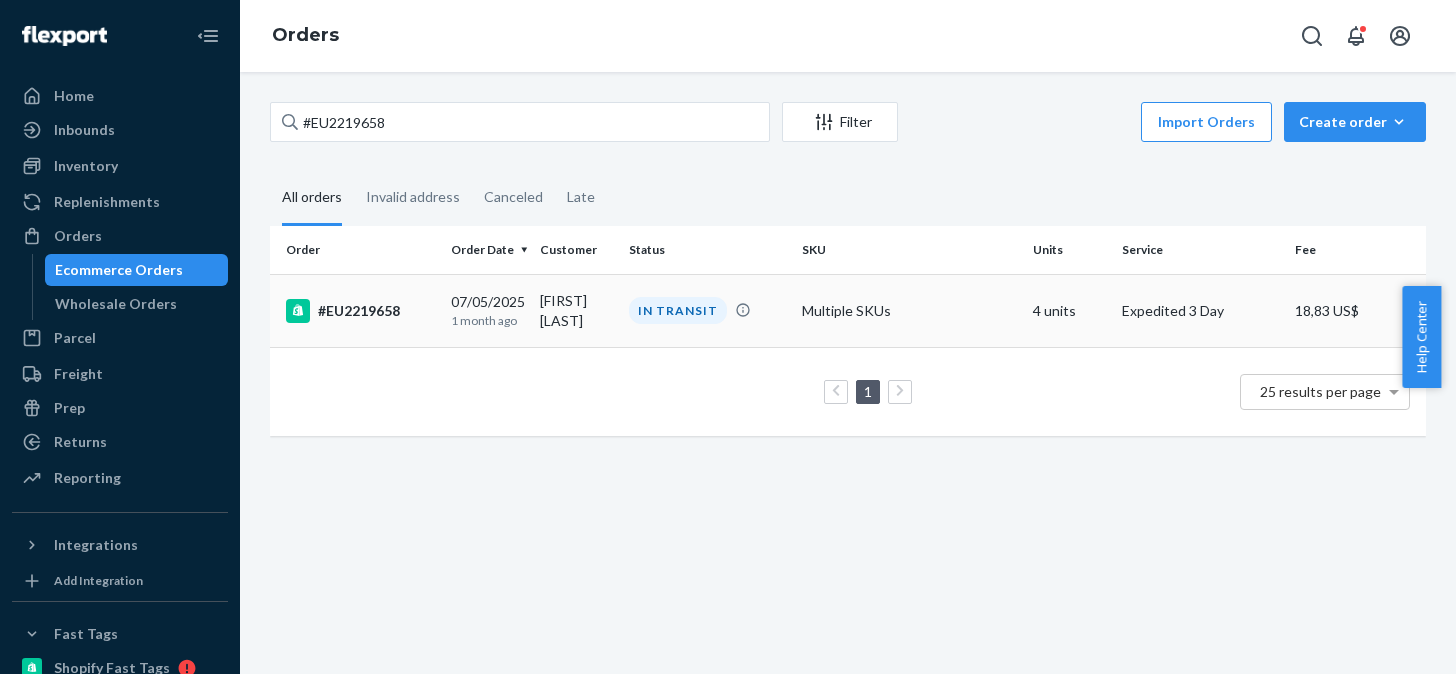 click on "#EU2219658" at bounding box center (360, 311) 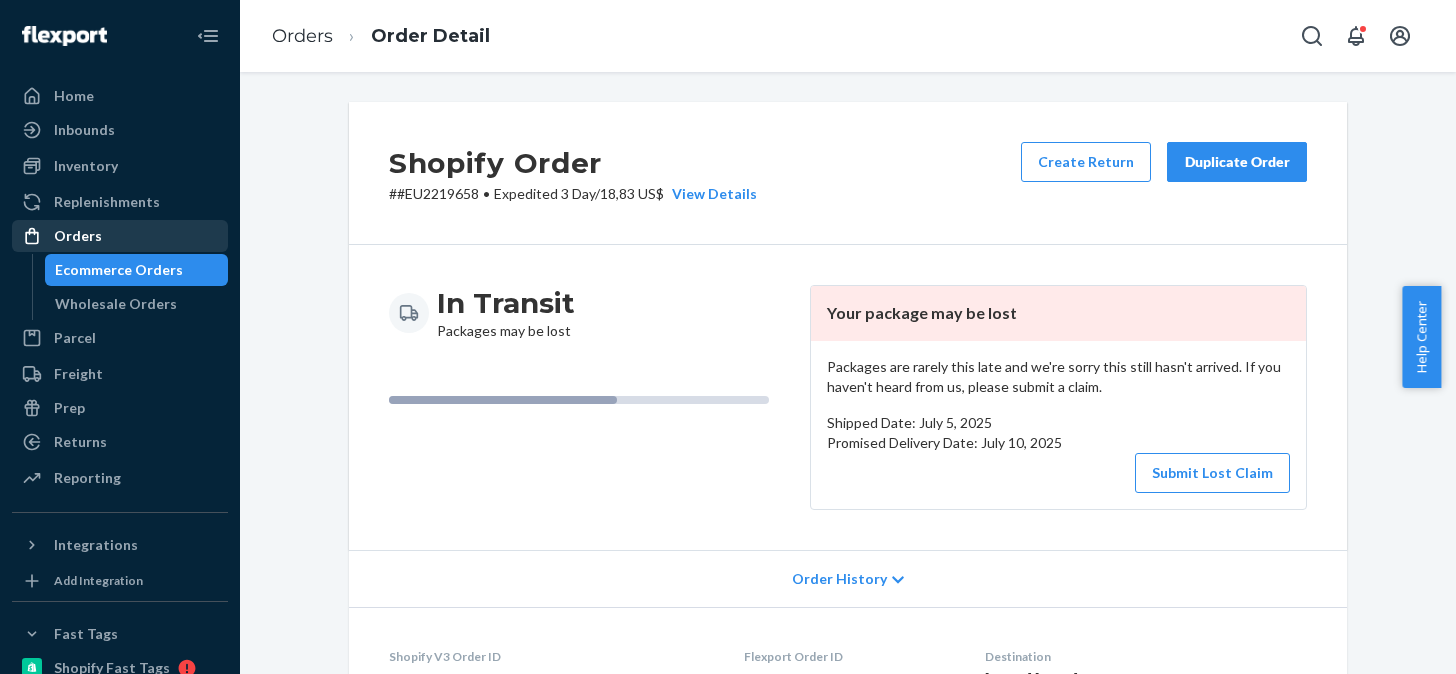 click on "Orders" at bounding box center [120, 236] 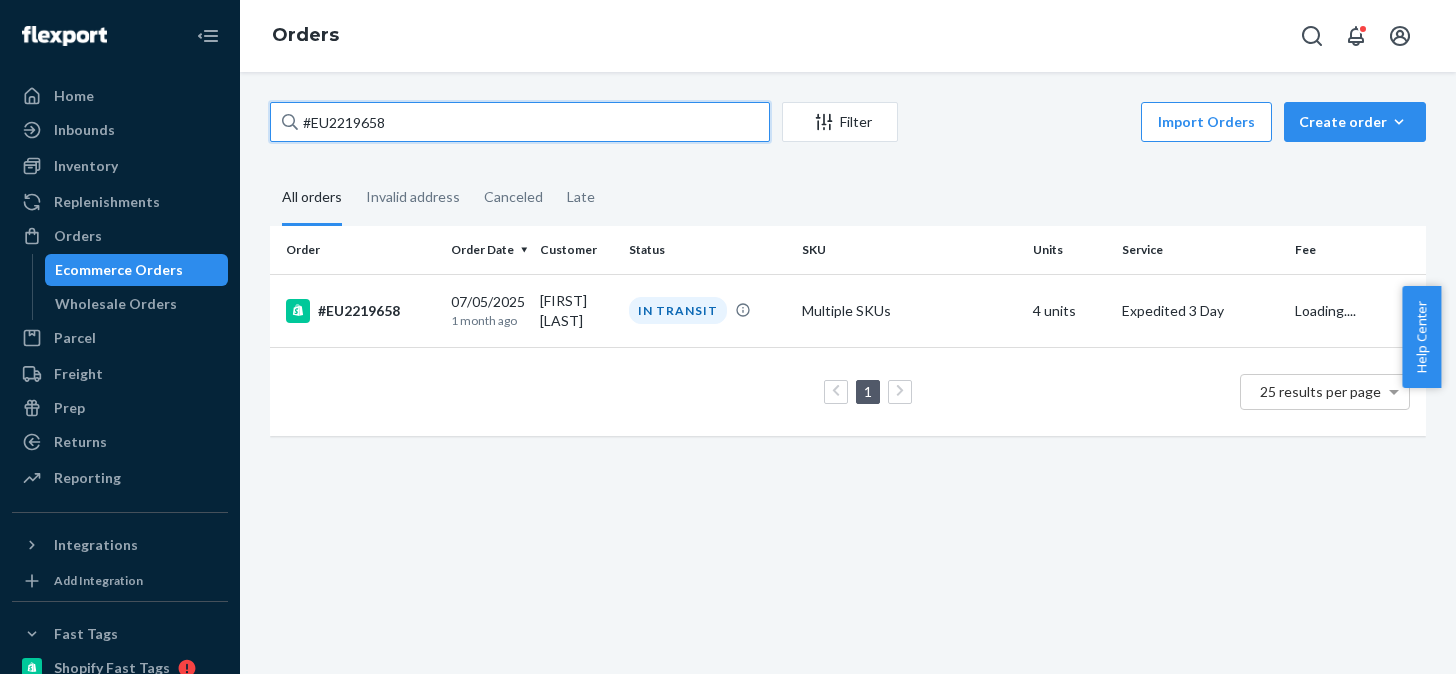click on "#EU2219658" at bounding box center (520, 122) 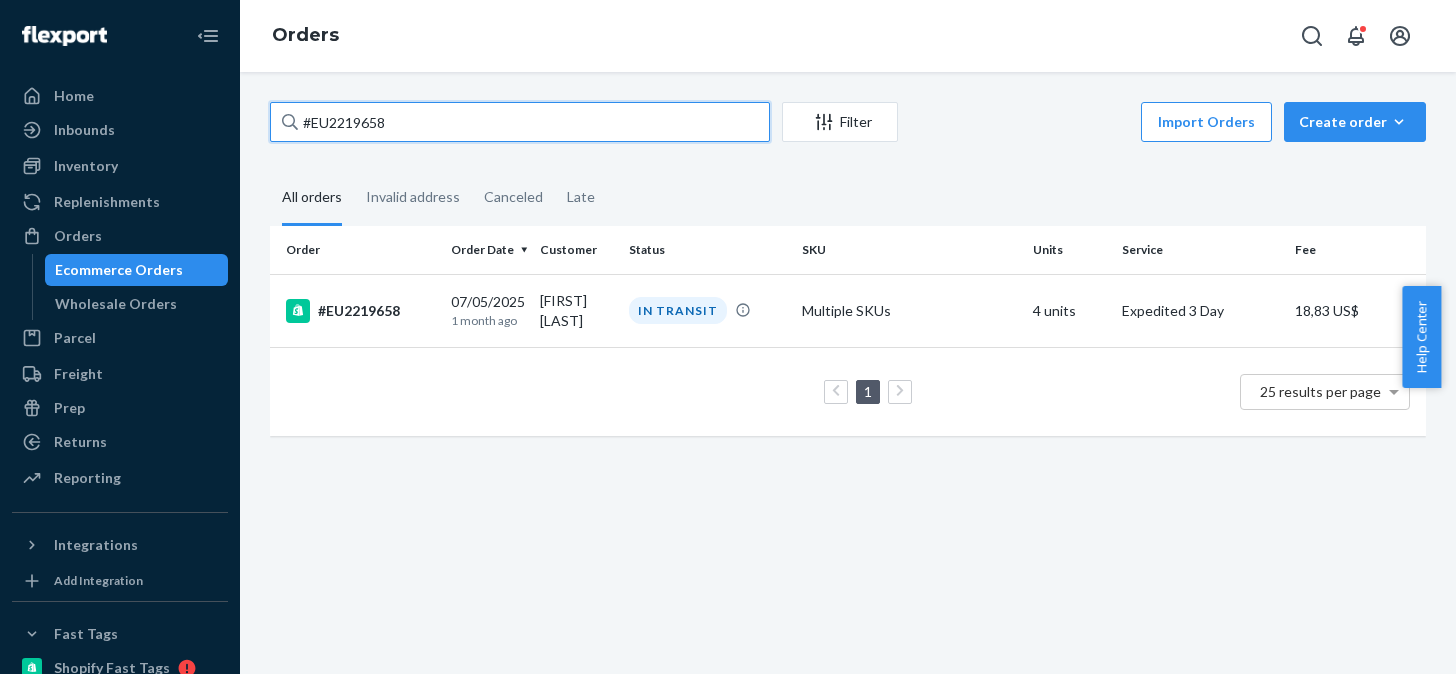 click on "#EU2219658" at bounding box center (520, 122) 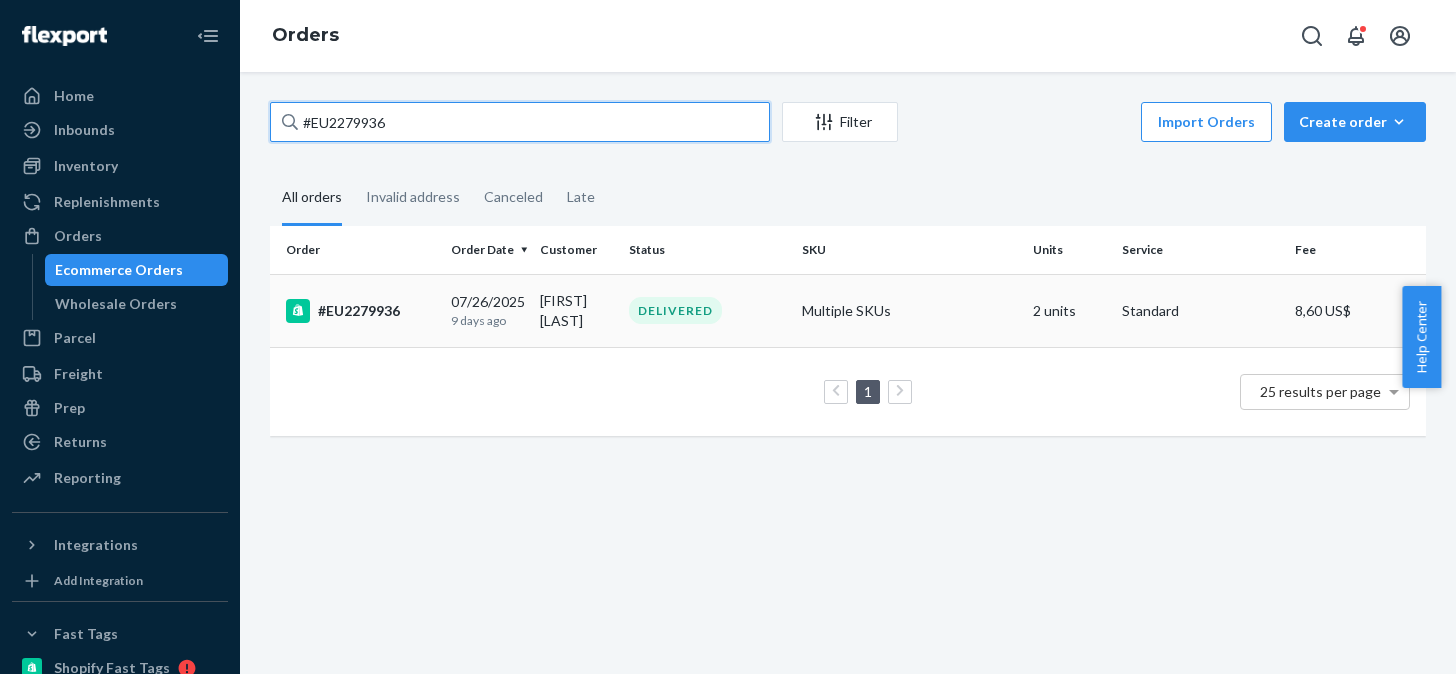 type on "#EU2279936" 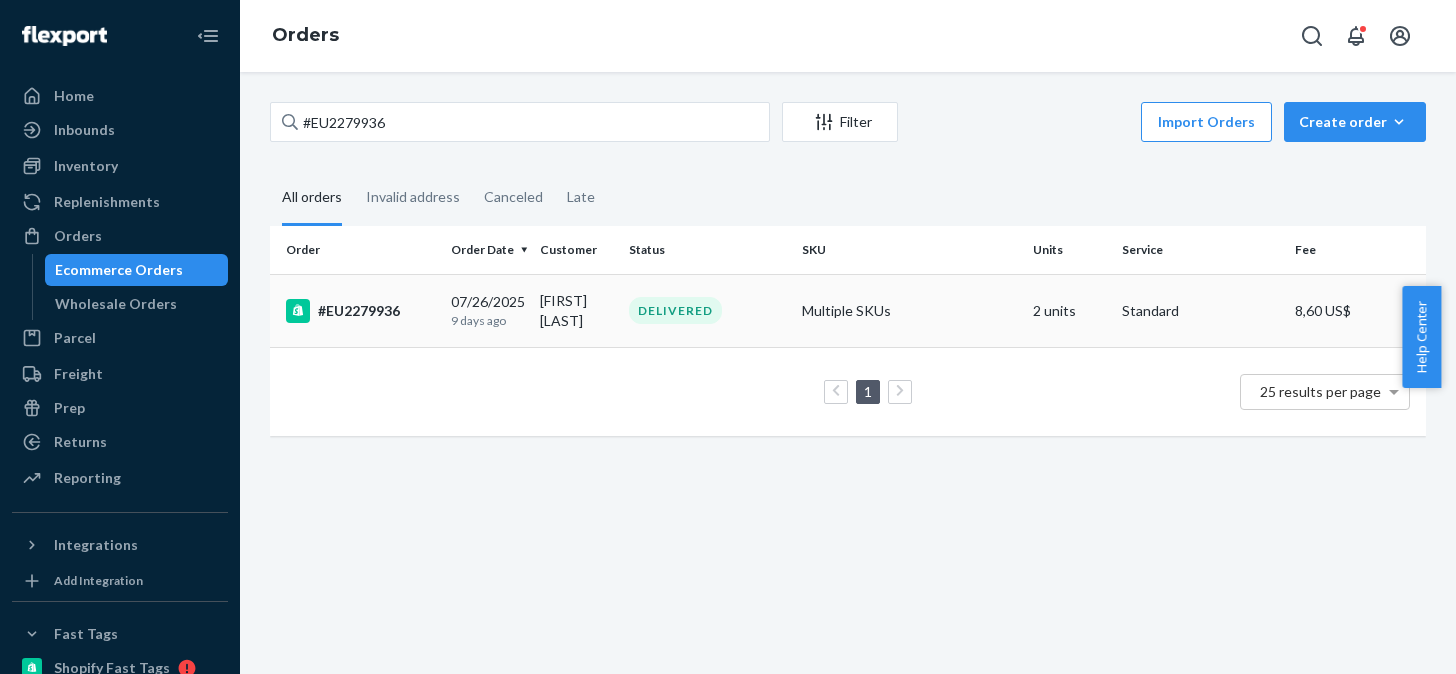 click on "#EU2279936" at bounding box center [360, 311] 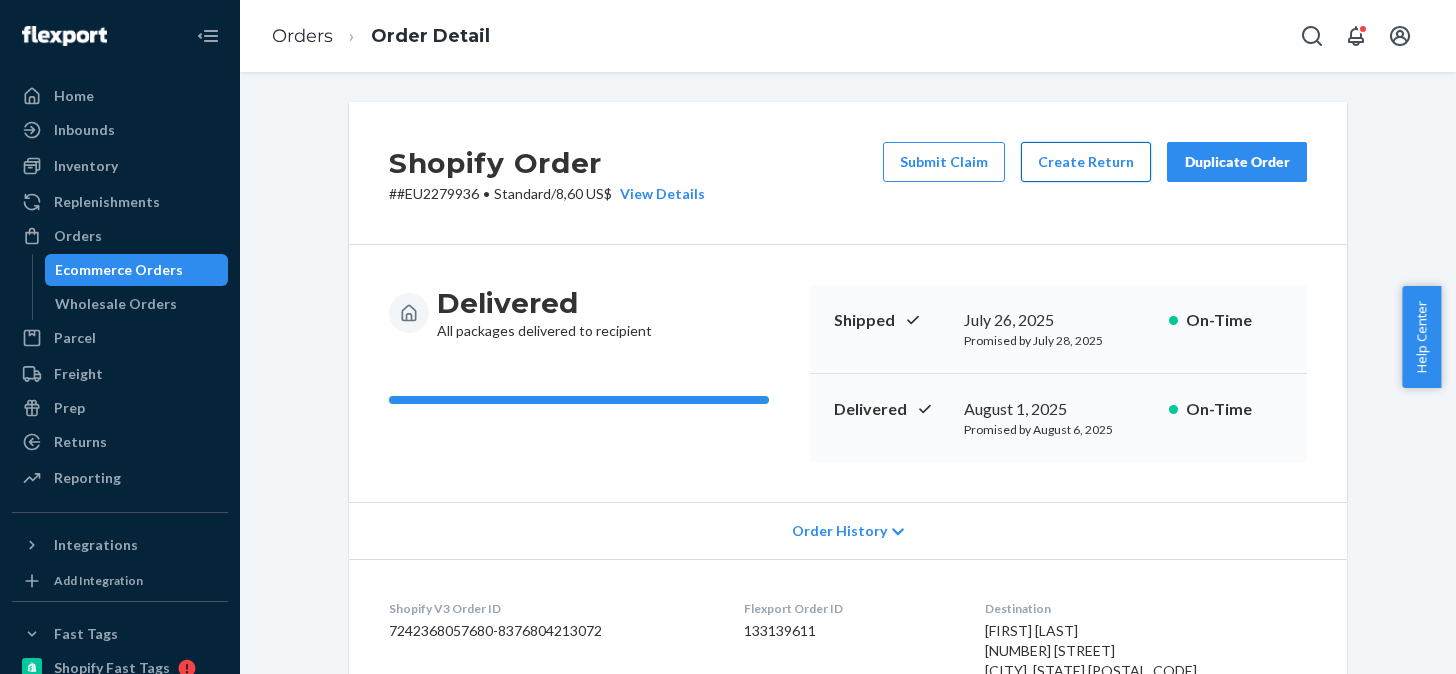 click on "Create Return" at bounding box center [1086, 162] 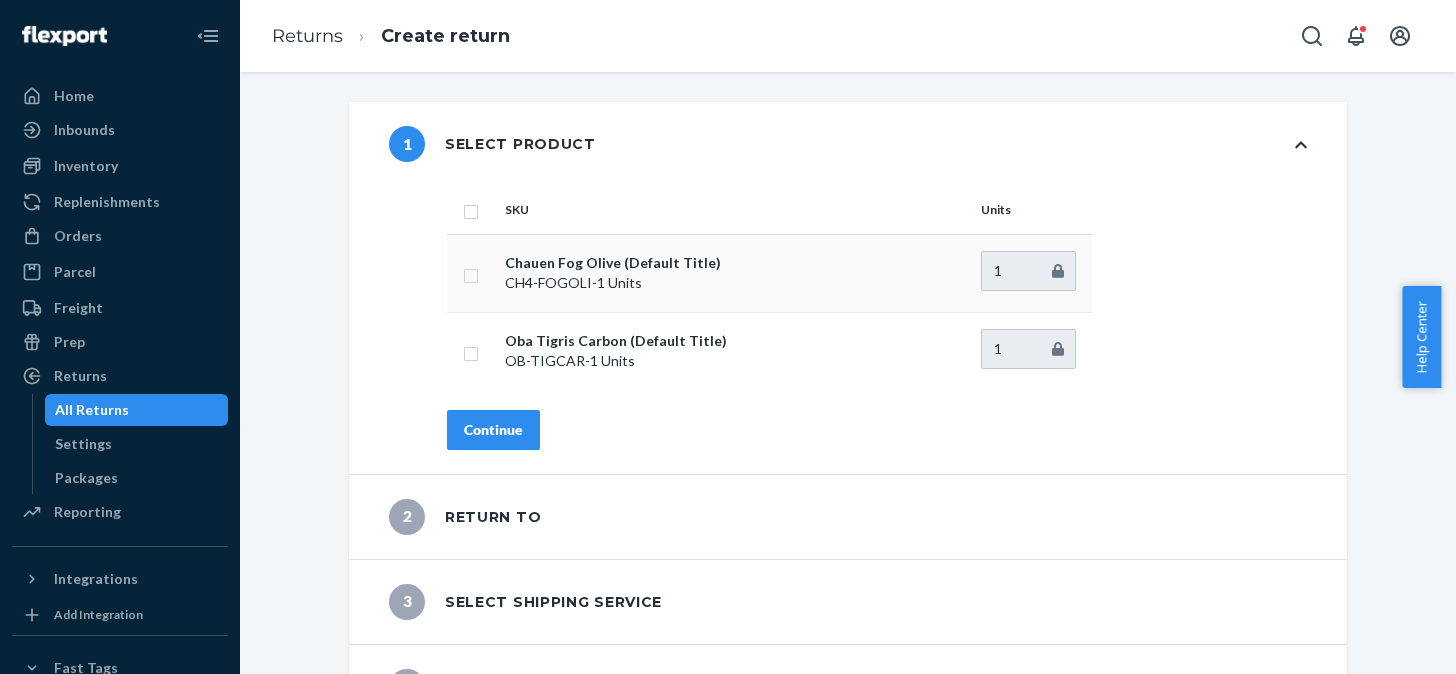 click at bounding box center (471, 273) 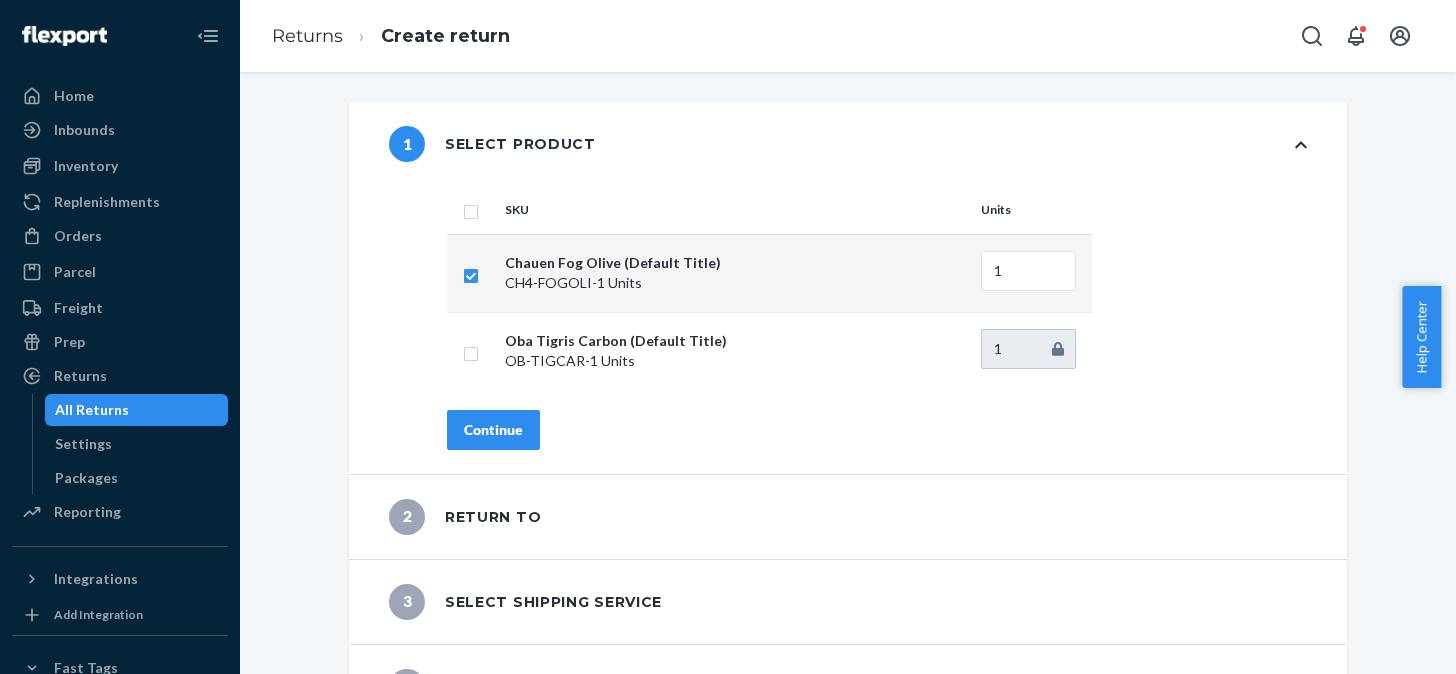 click on "Continue" at bounding box center (493, 430) 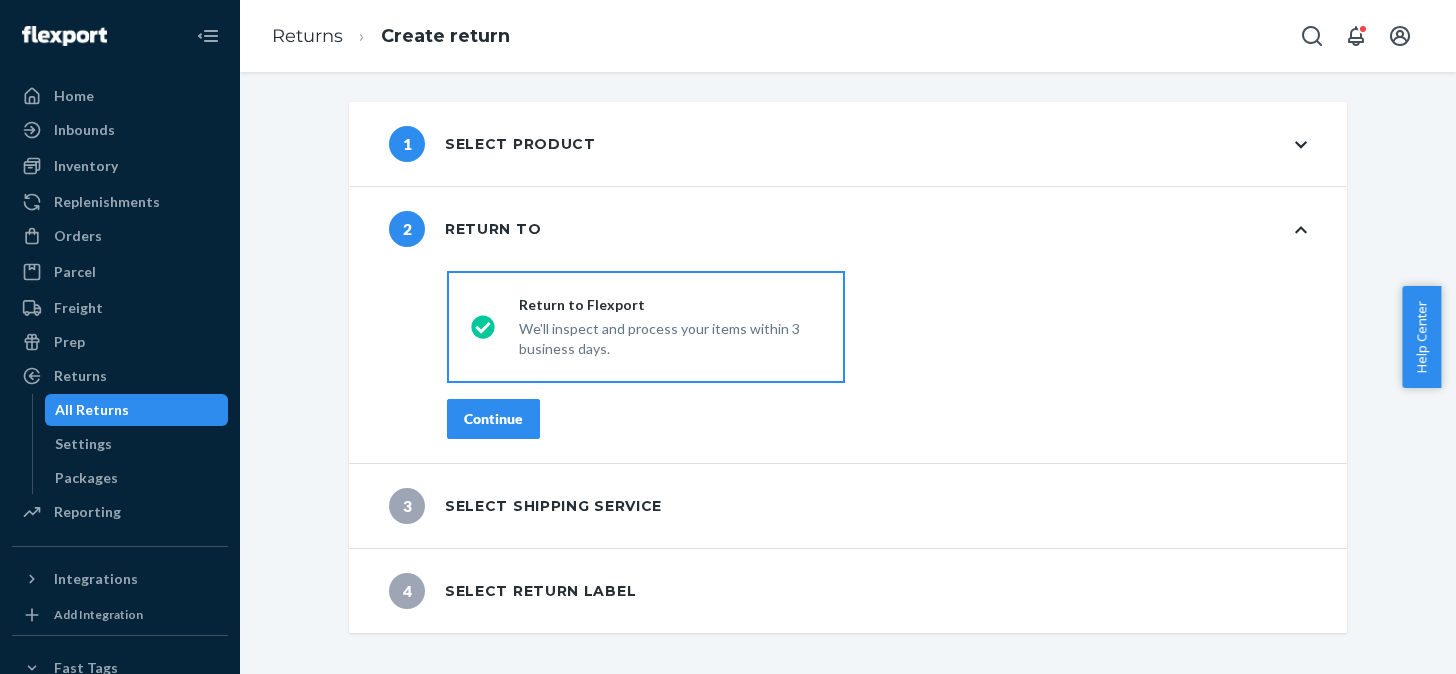 click on "Continue" at bounding box center [493, 419] 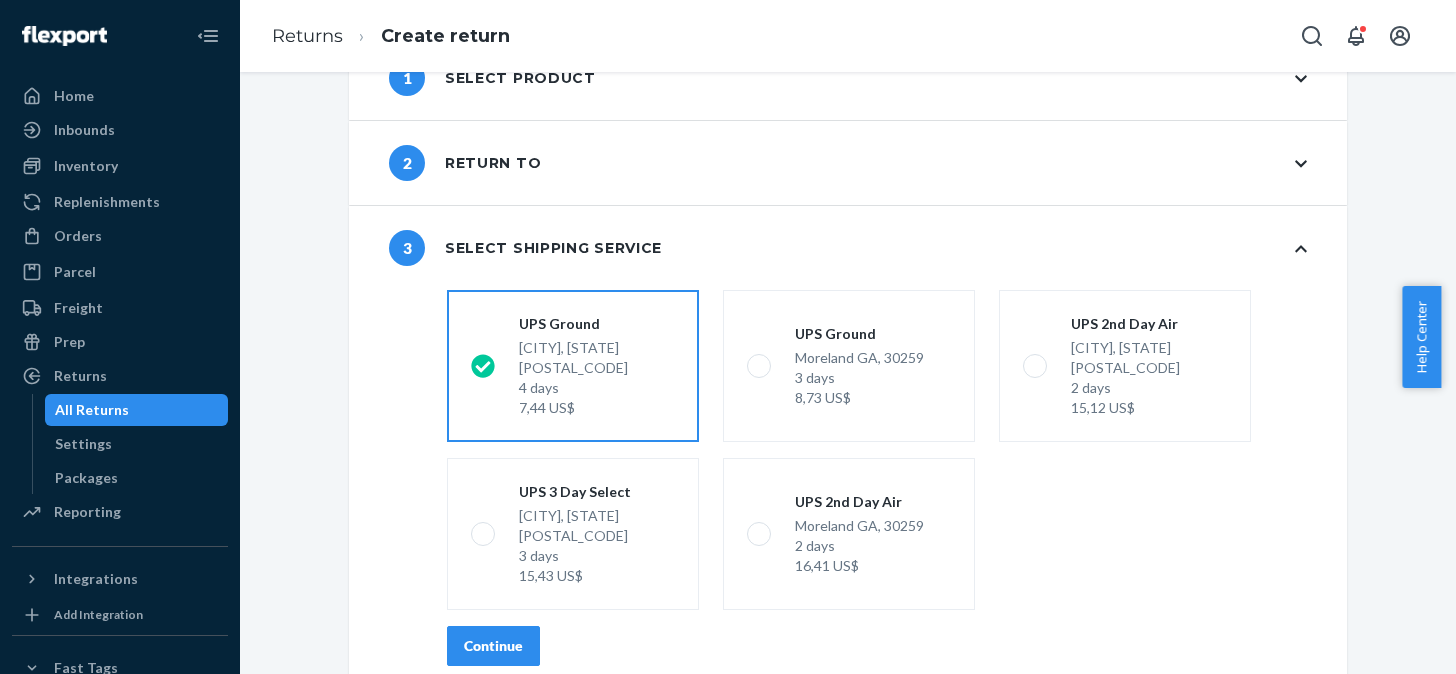 scroll, scrollTop: 126, scrollLeft: 0, axis: vertical 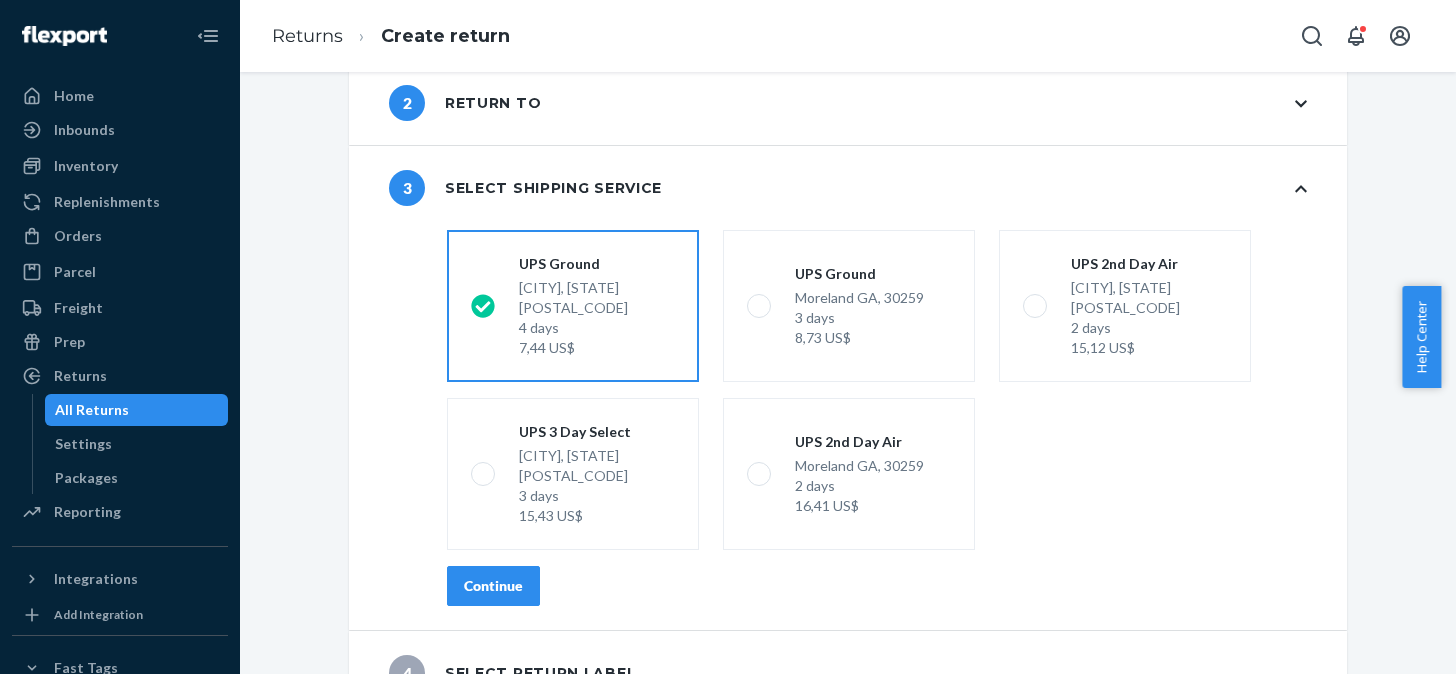 click on "Continue" at bounding box center [493, 586] 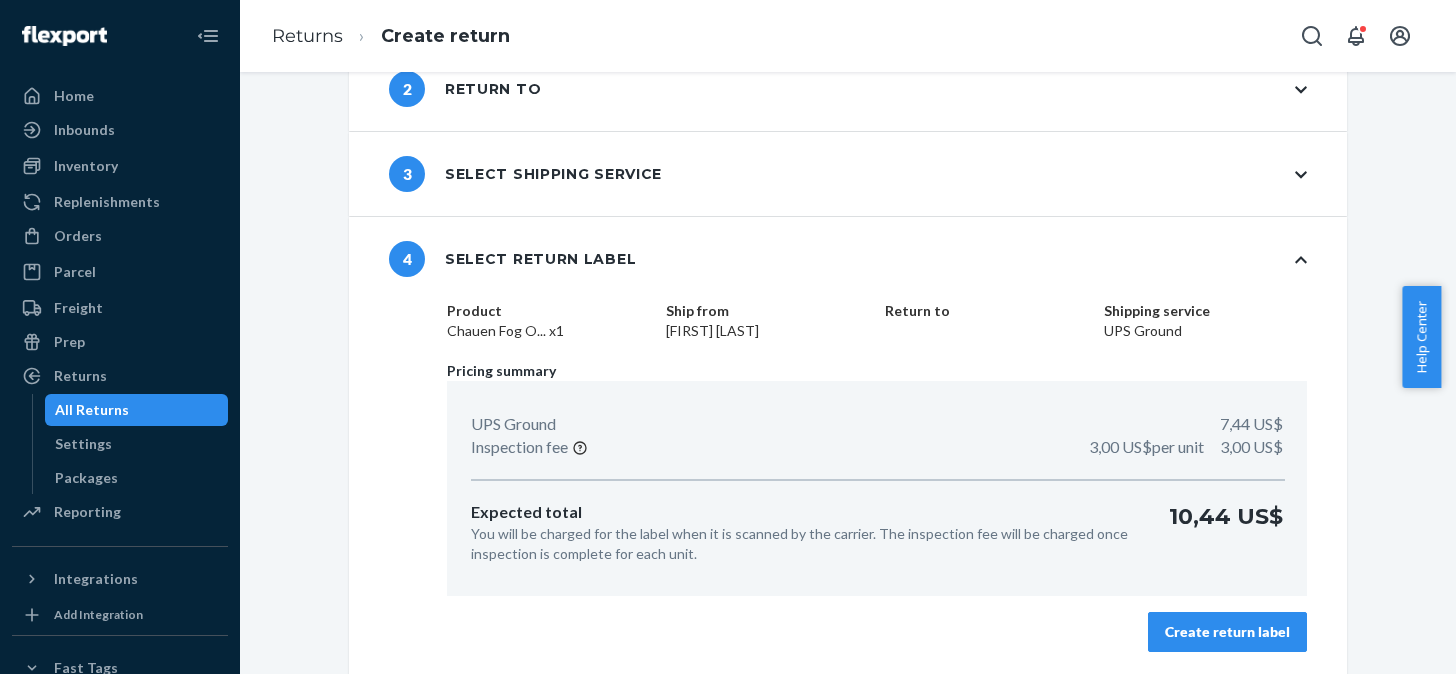 scroll, scrollTop: 141, scrollLeft: 0, axis: vertical 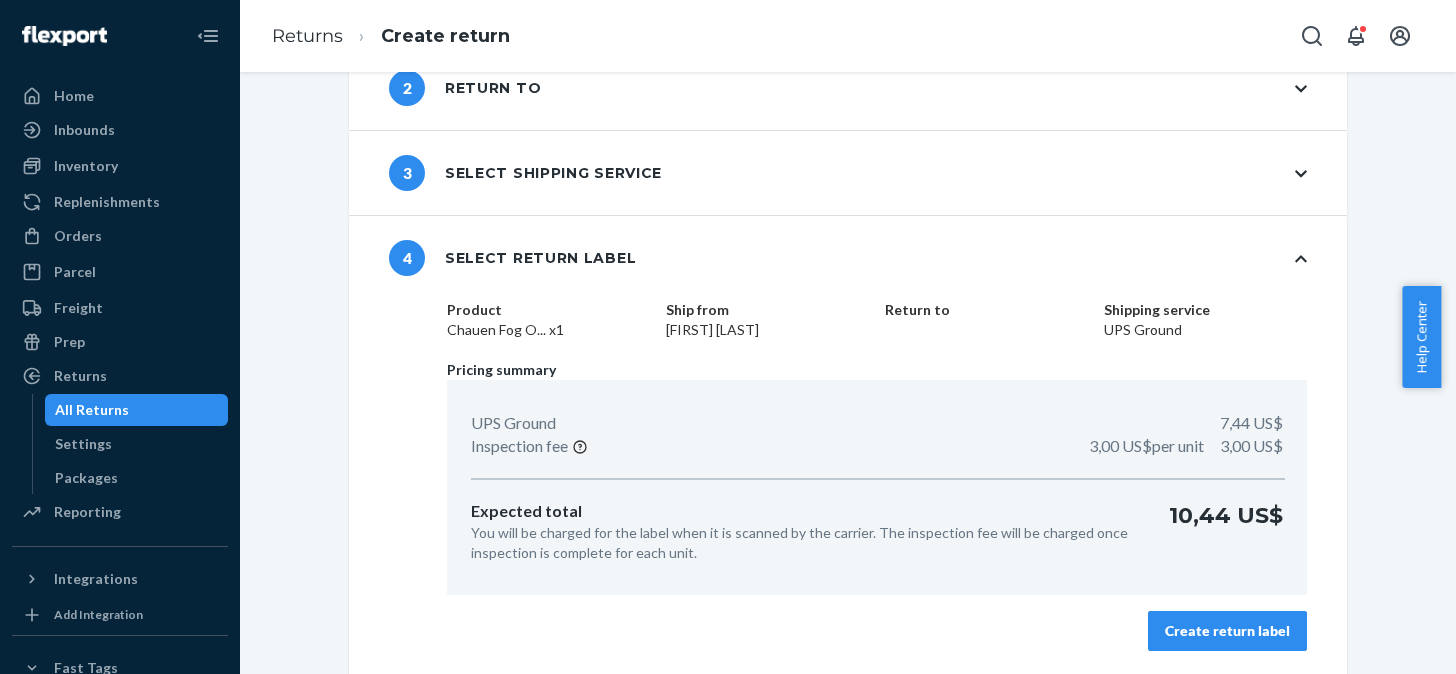 click on "Create return label" at bounding box center [1227, 631] 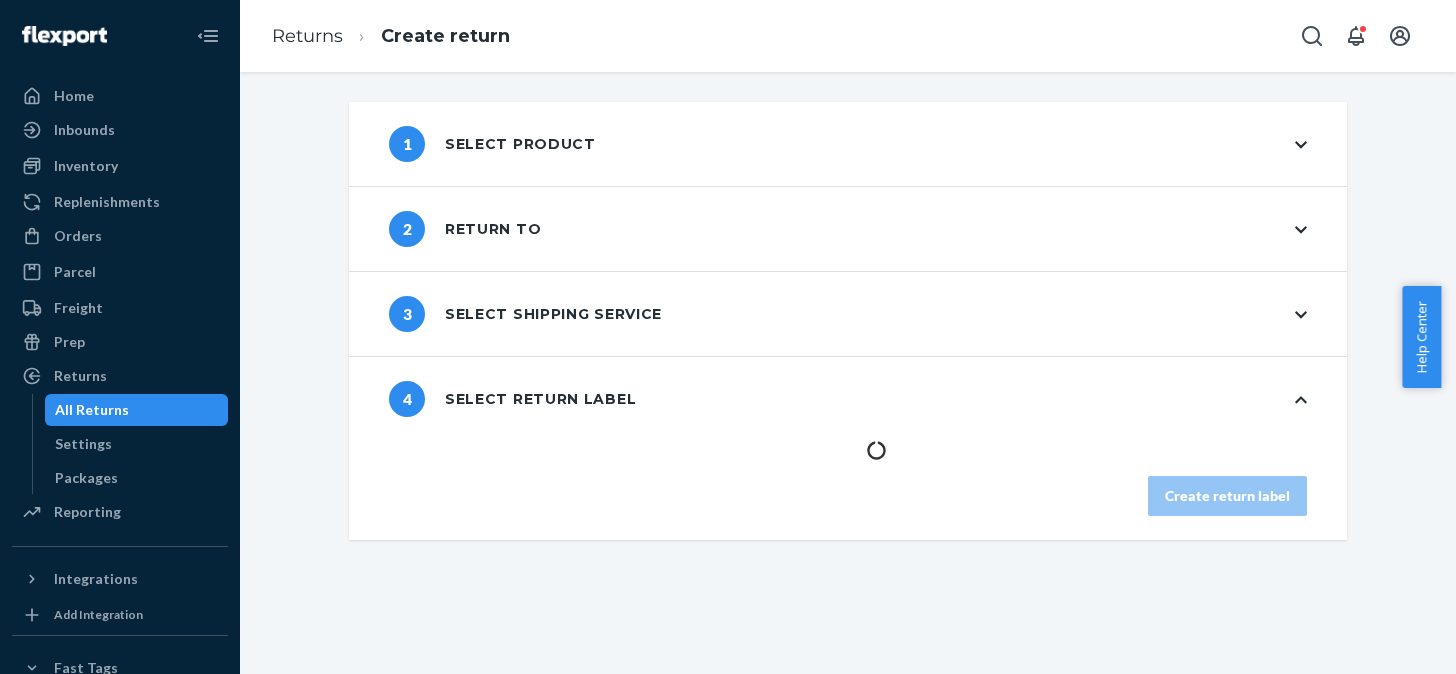 scroll, scrollTop: 0, scrollLeft: 0, axis: both 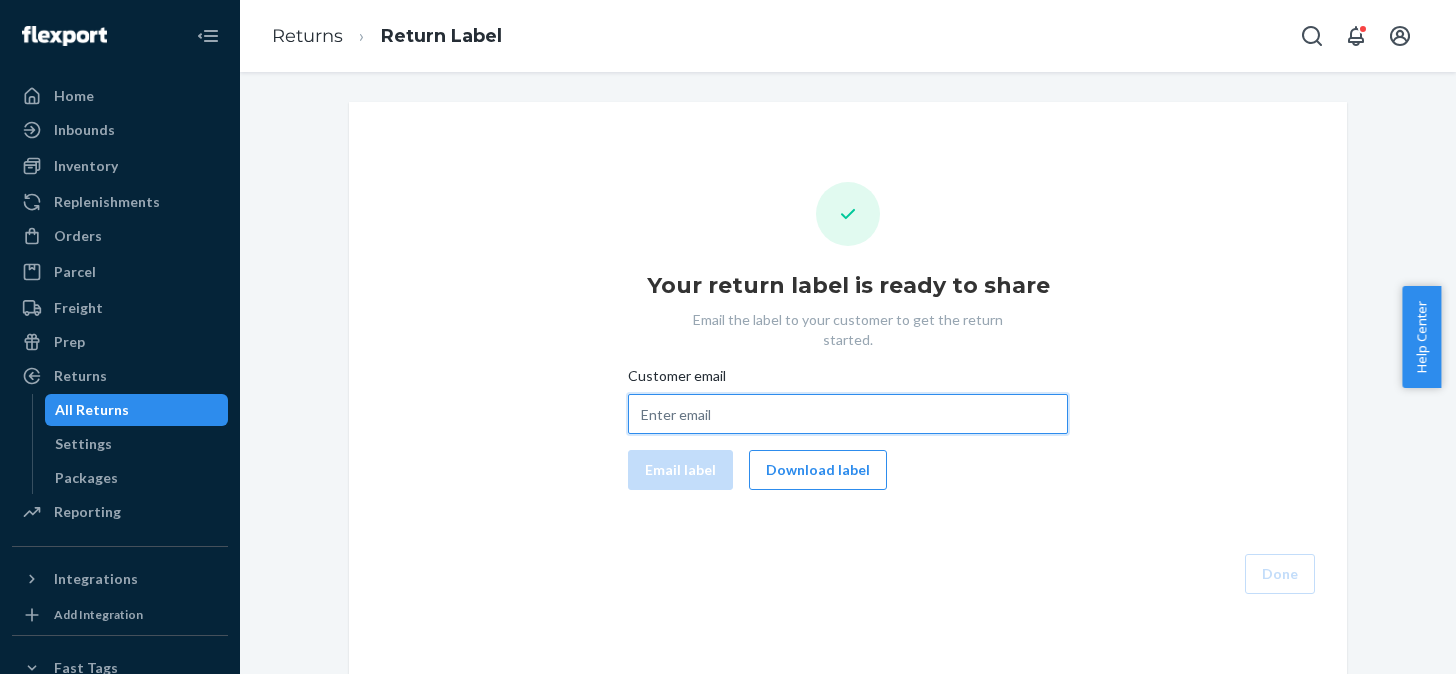 click on "Customer email" at bounding box center [848, 414] 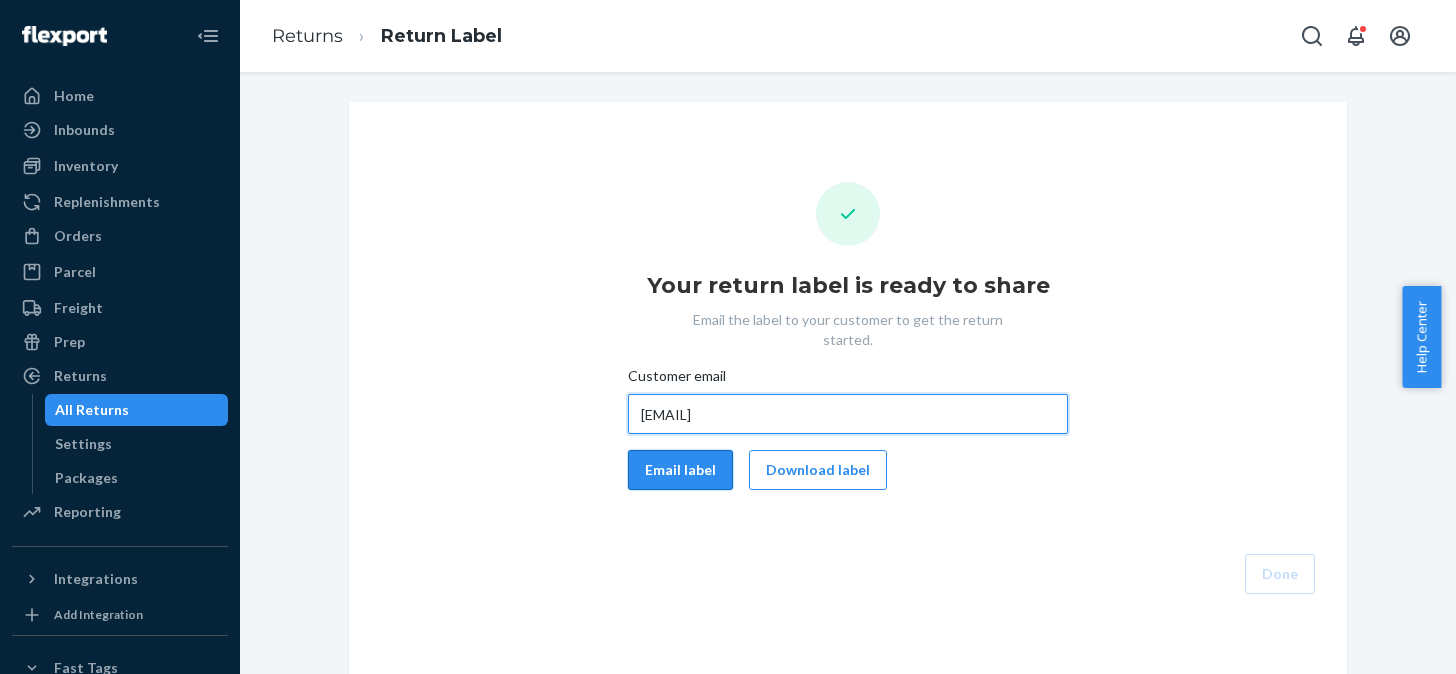 type on "juliavaughan22@gmail.com" 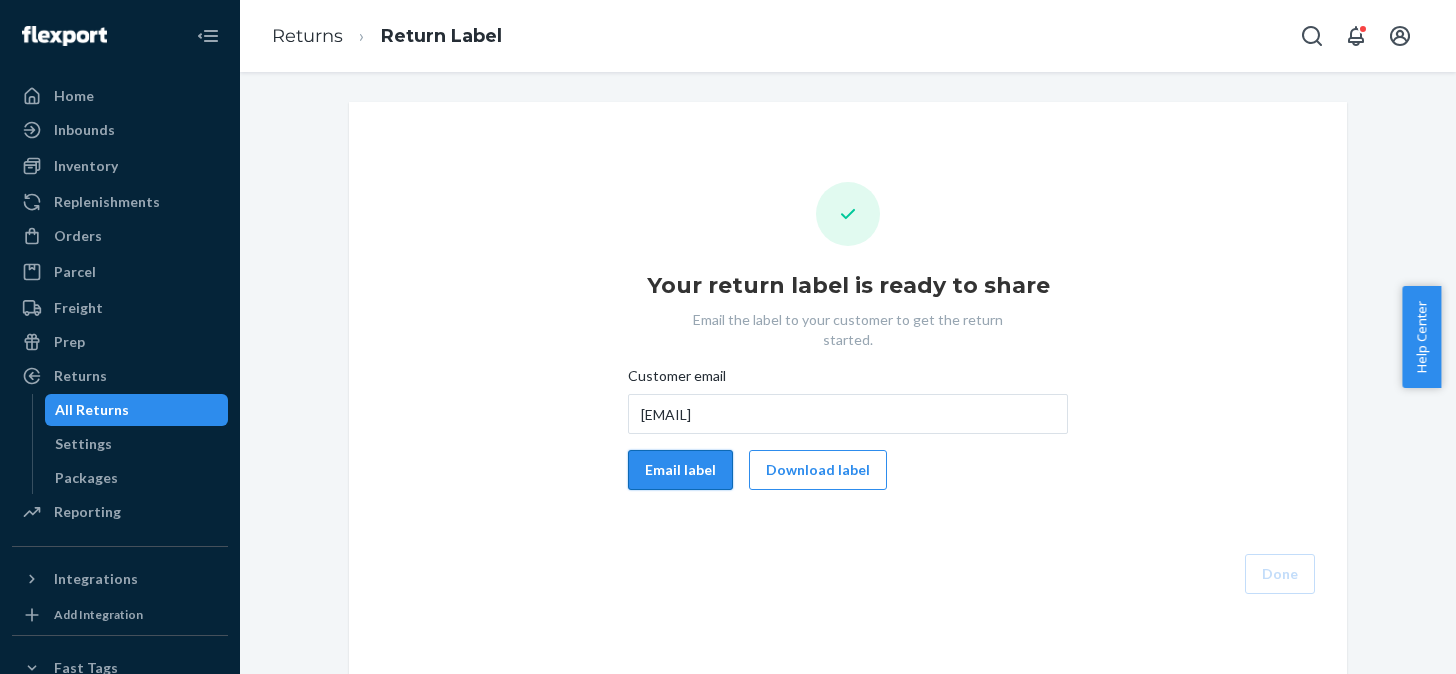 click on "Email label" at bounding box center [680, 470] 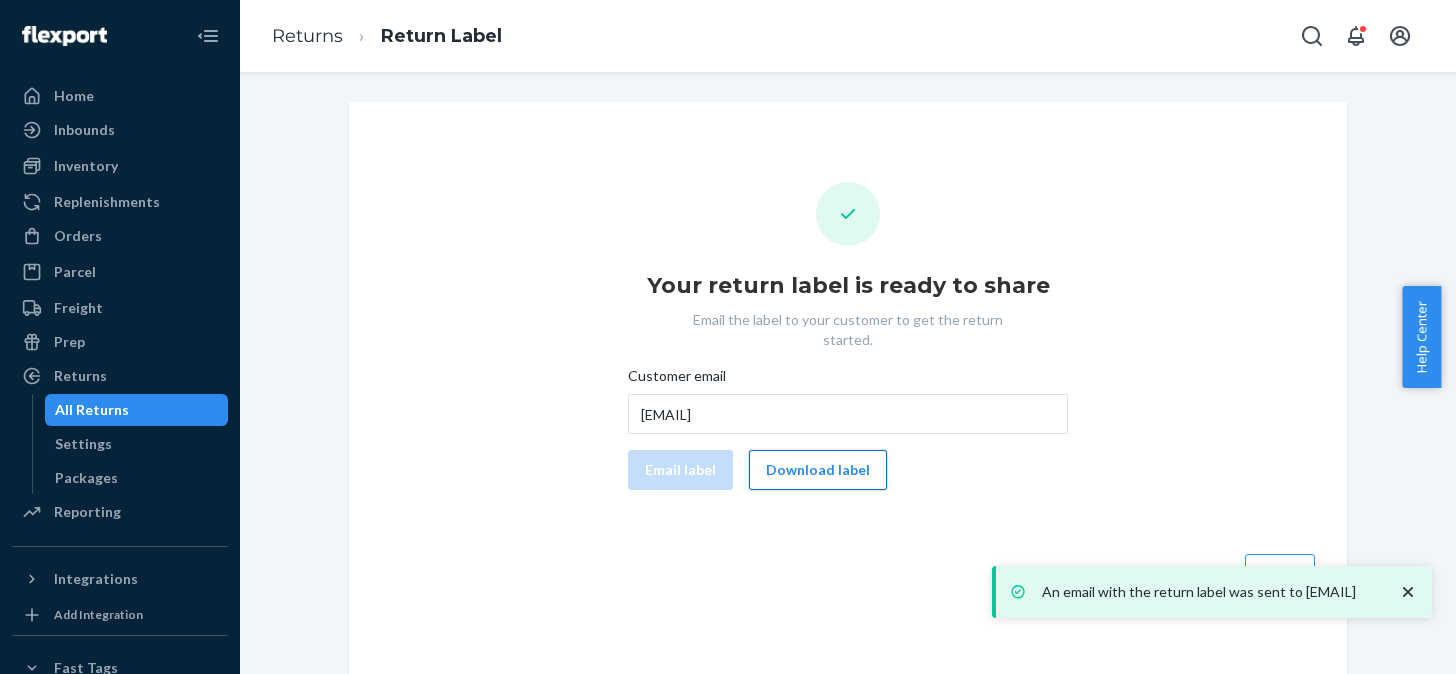 click on "Download label" at bounding box center (818, 470) 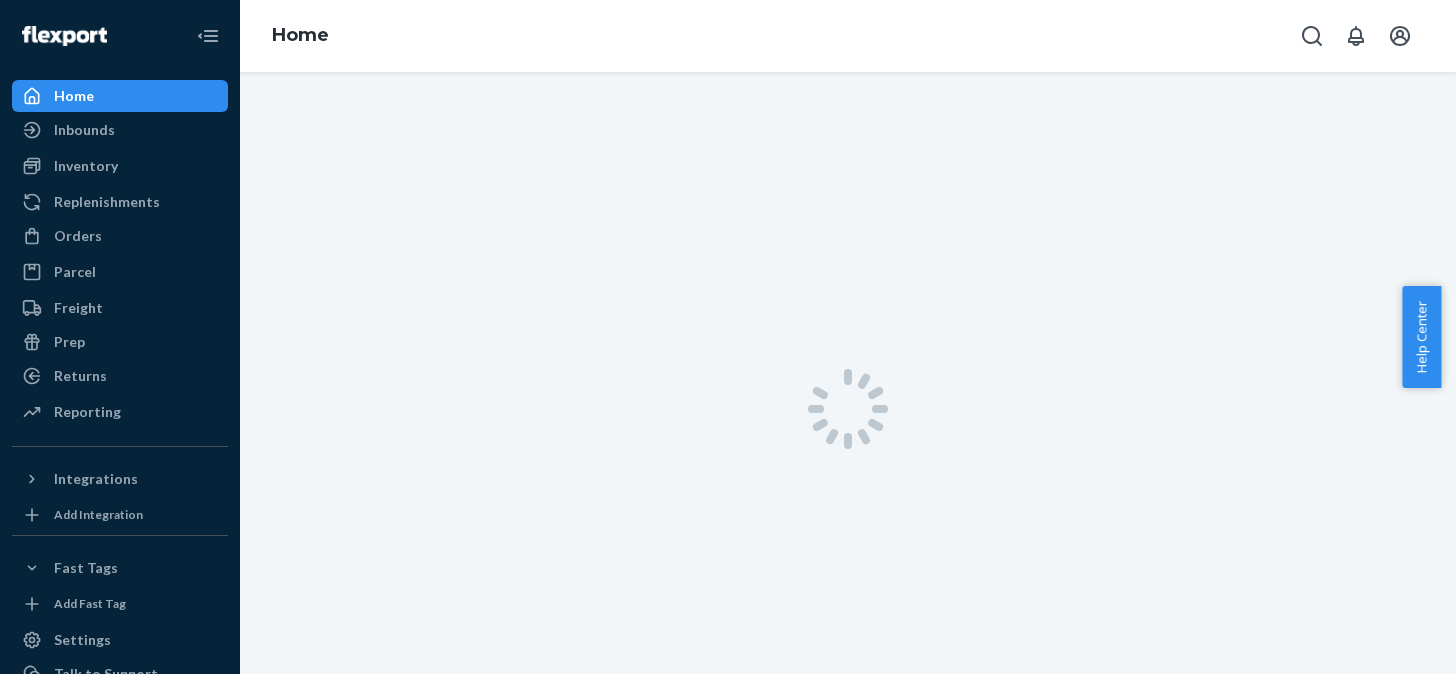 scroll, scrollTop: 0, scrollLeft: 0, axis: both 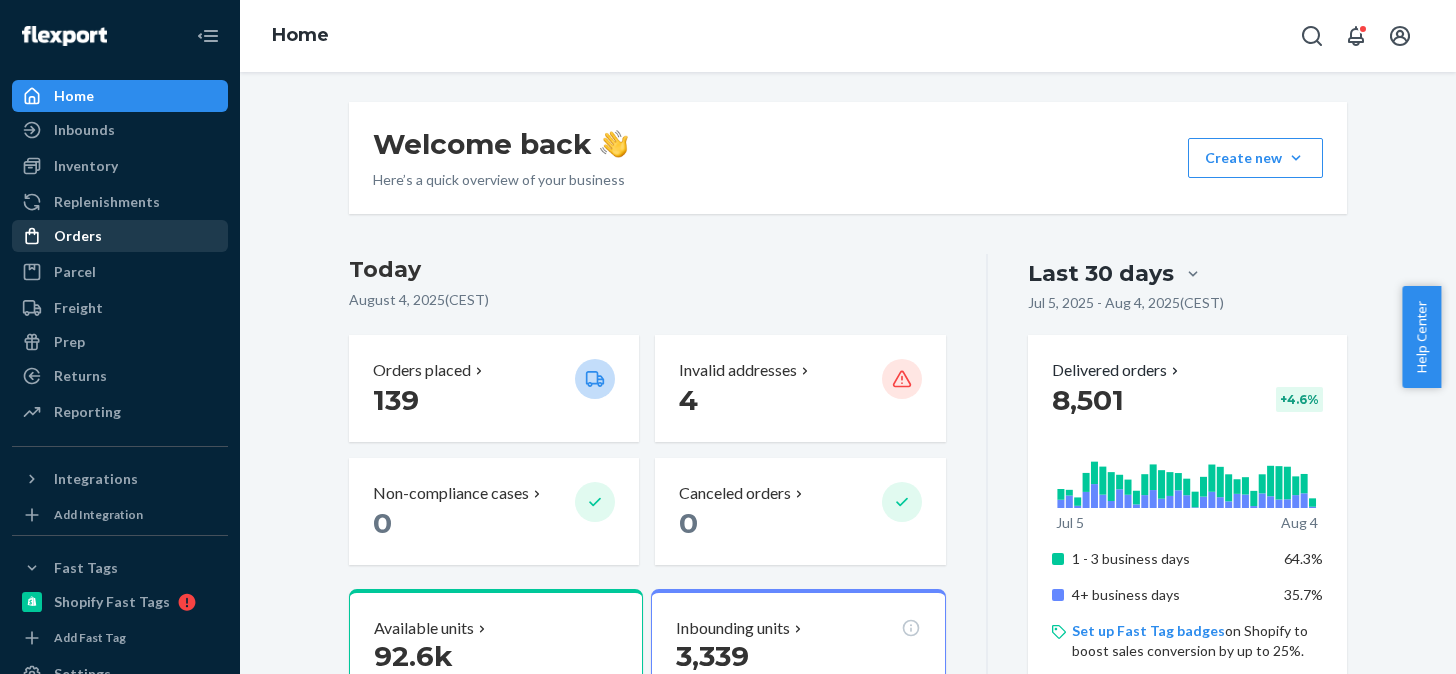 click on "Orders" at bounding box center (120, 236) 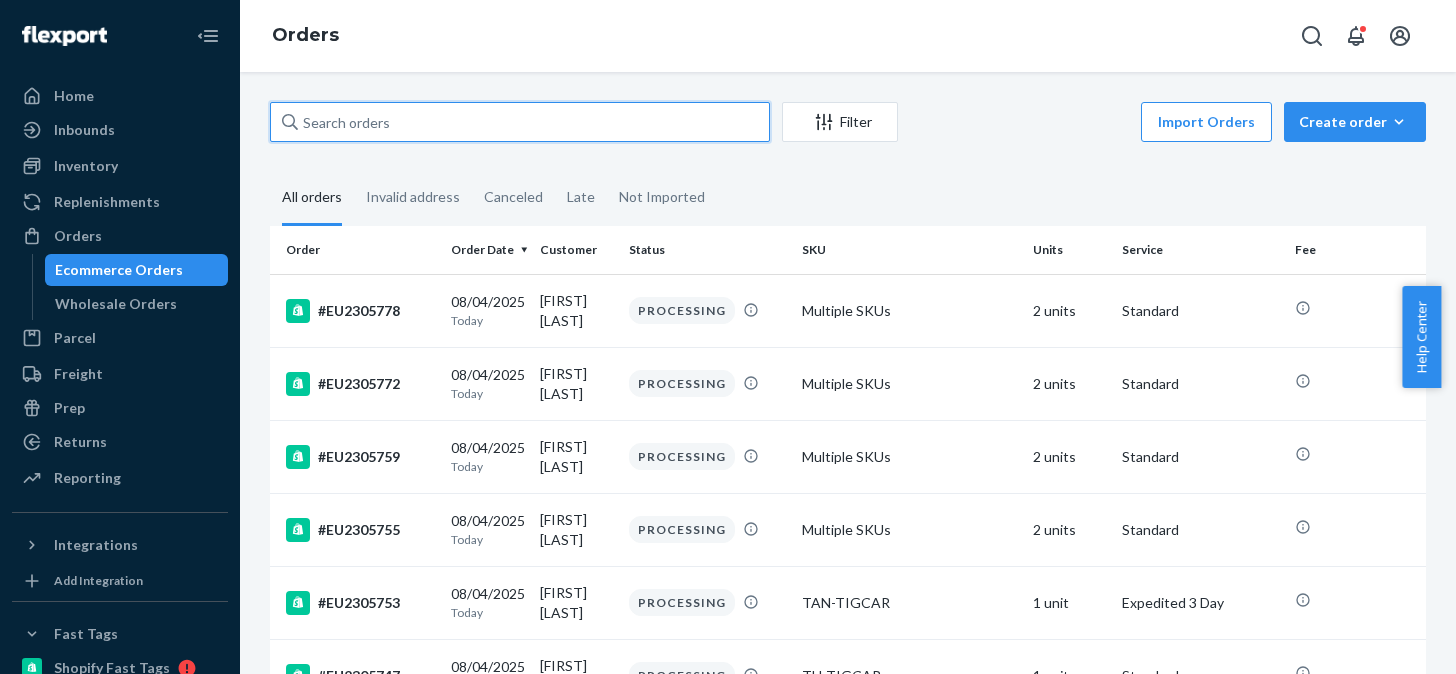 click at bounding box center [520, 122] 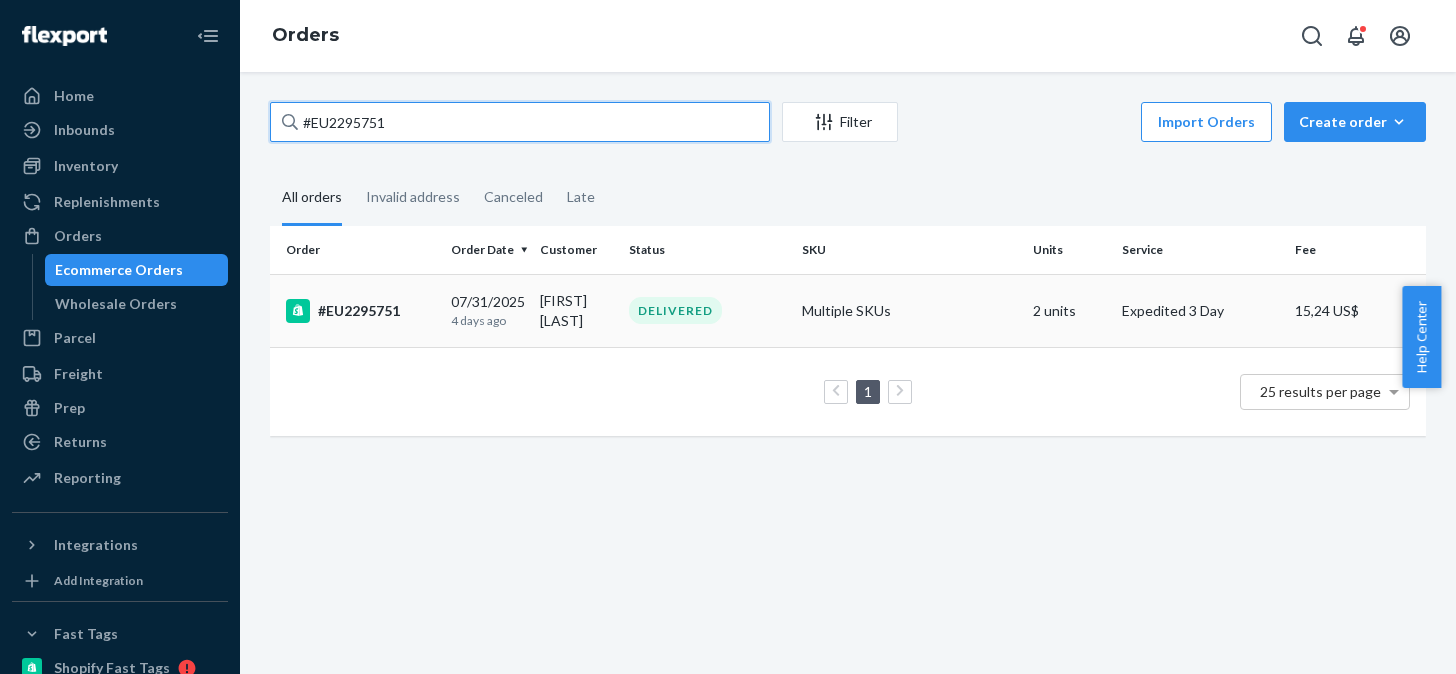 type on "#EU2295751" 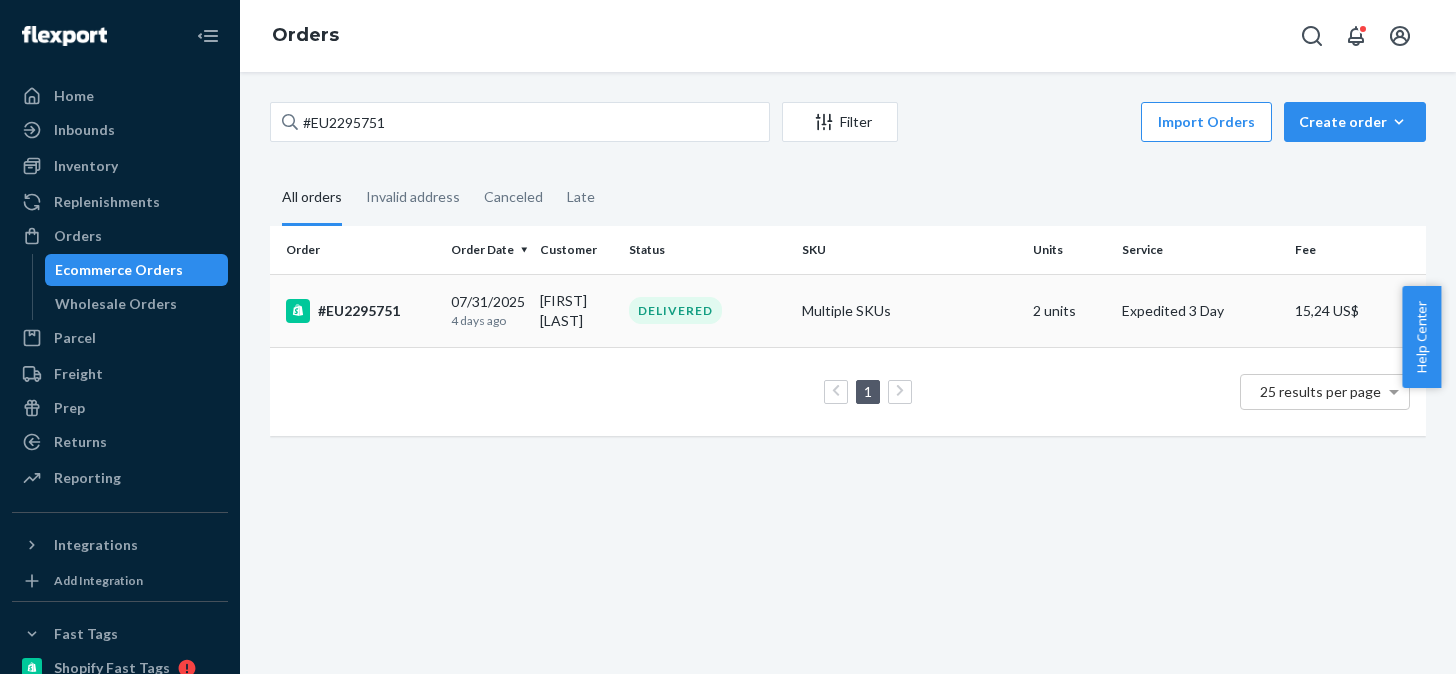 click on "#EU2295751" at bounding box center (360, 311) 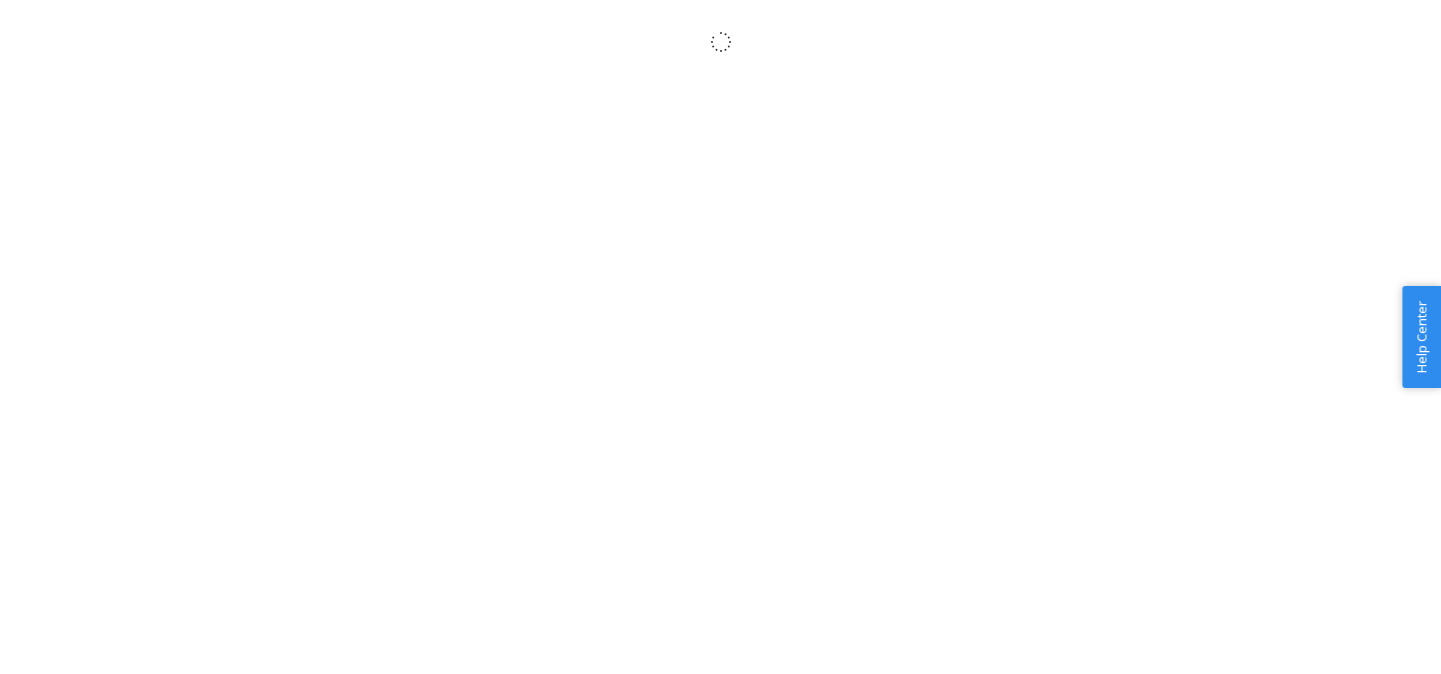 scroll, scrollTop: 0, scrollLeft: 0, axis: both 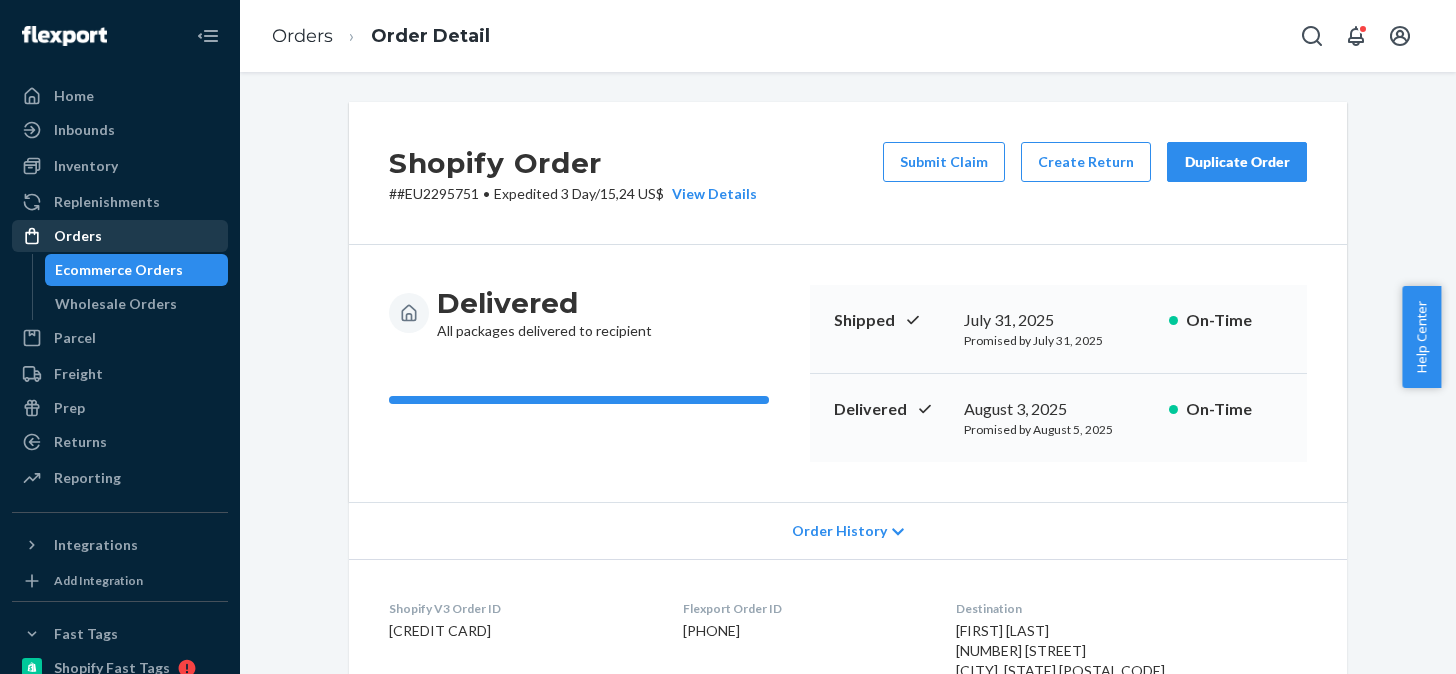 click on "Orders" at bounding box center [120, 236] 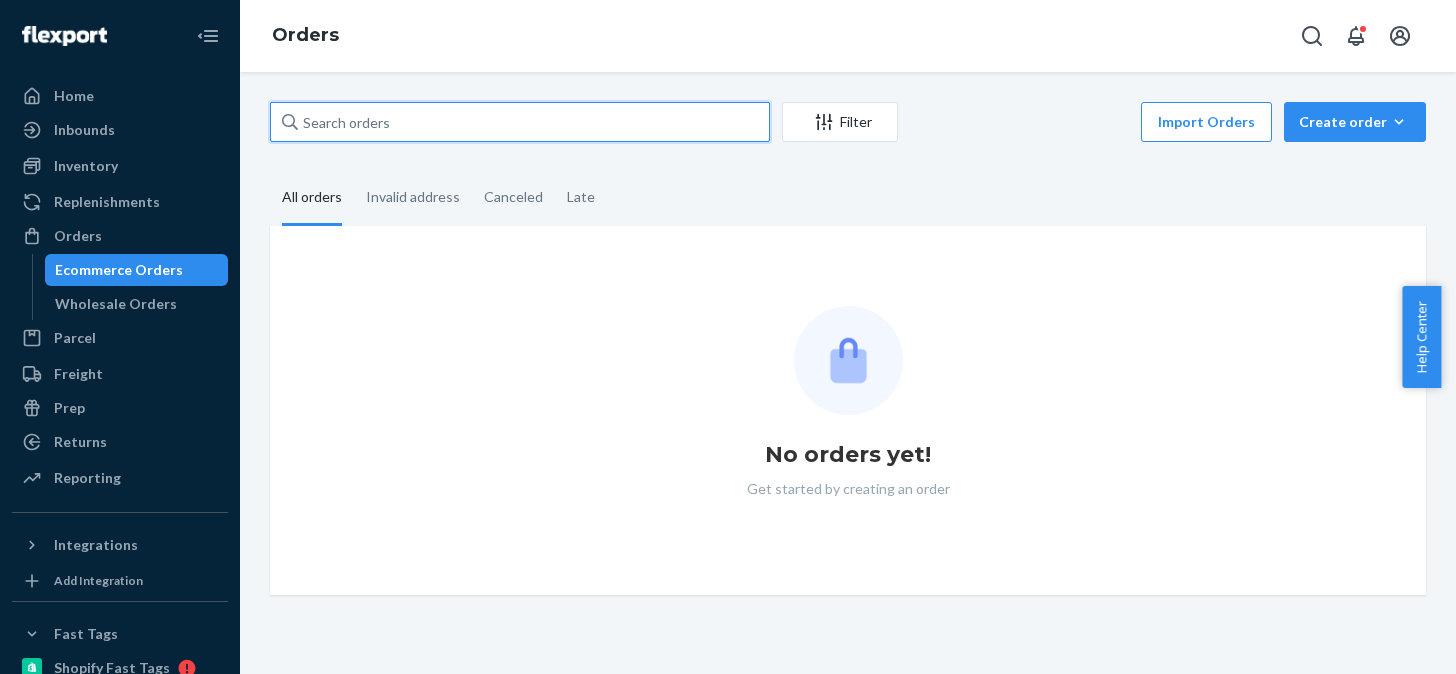 click at bounding box center (520, 122) 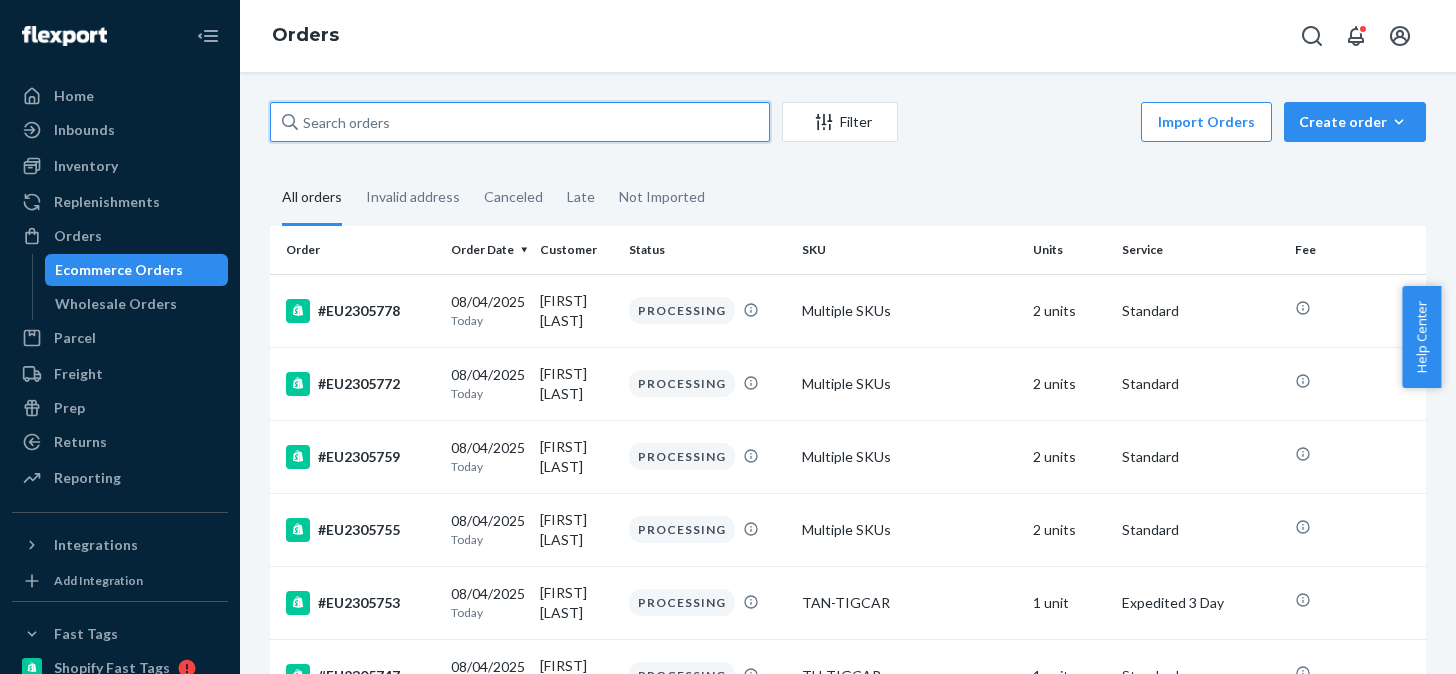paste on "#EU2295751" 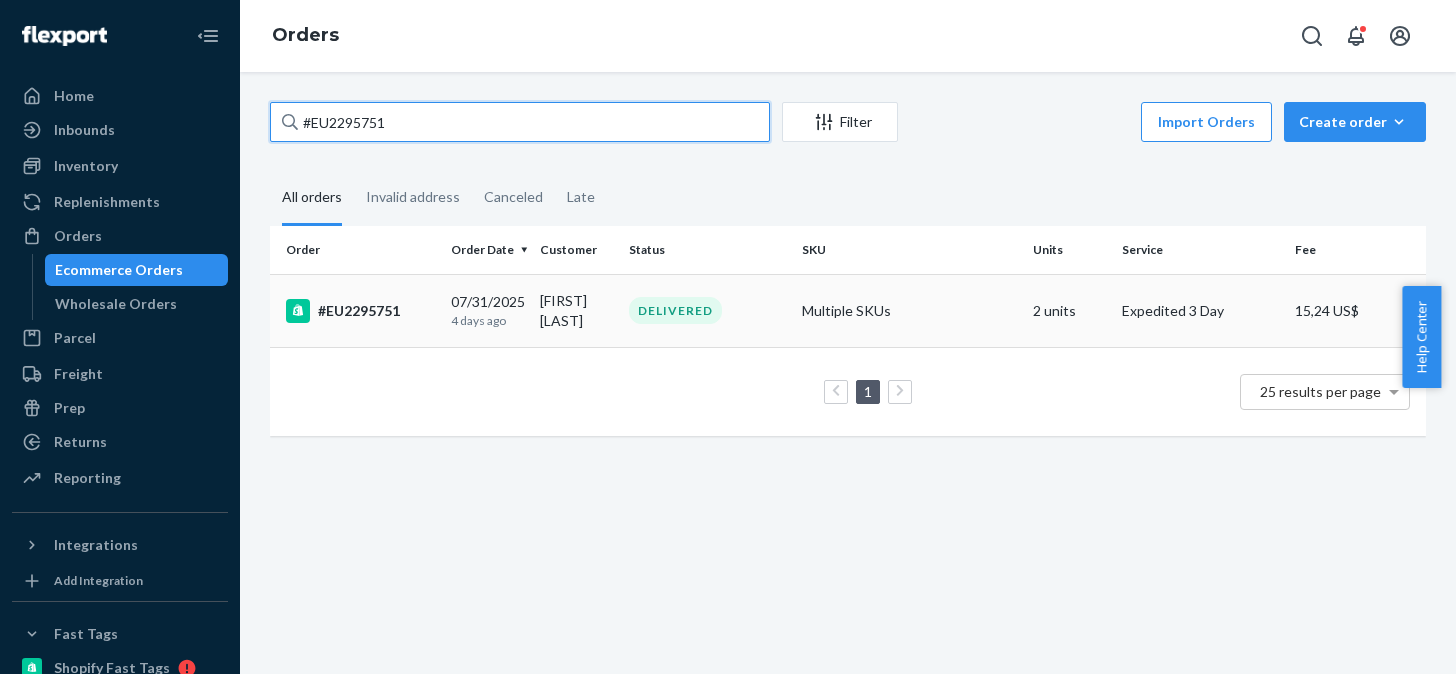 type on "#EU2295751" 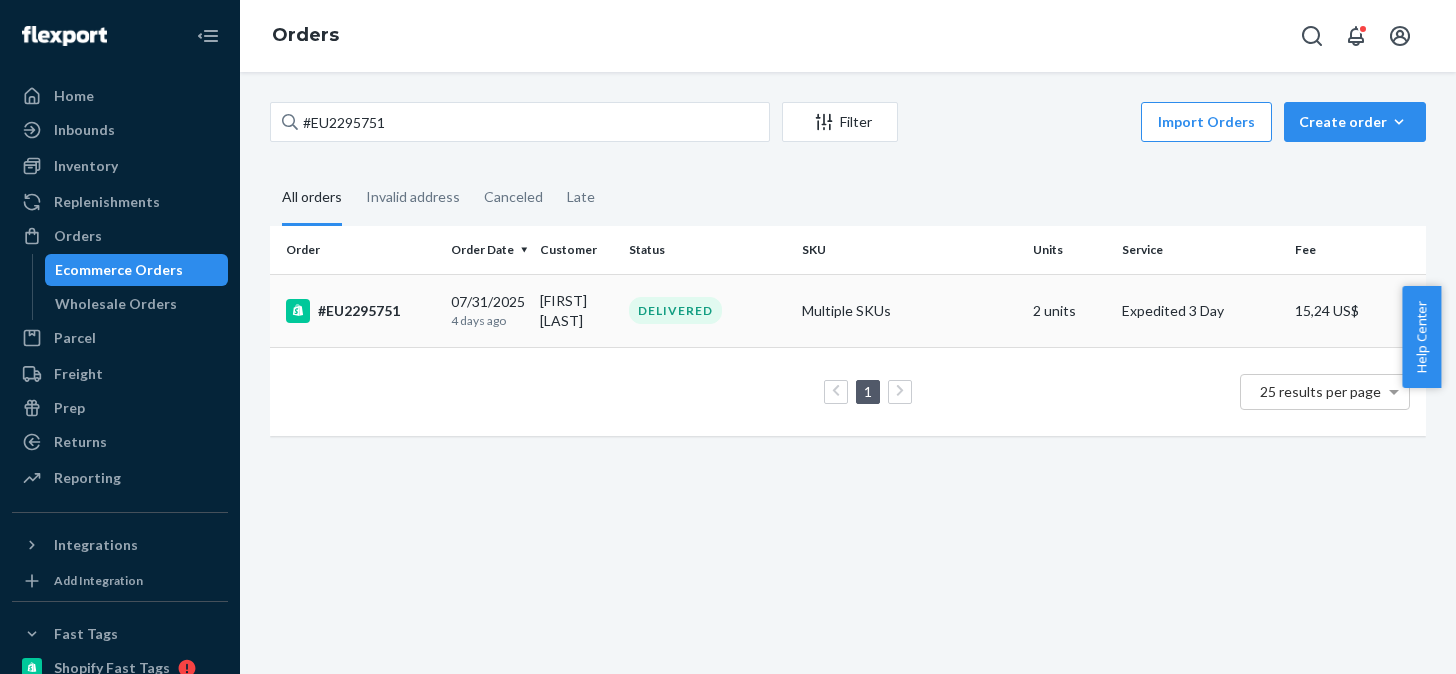 click on "#EU2295751" at bounding box center [360, 311] 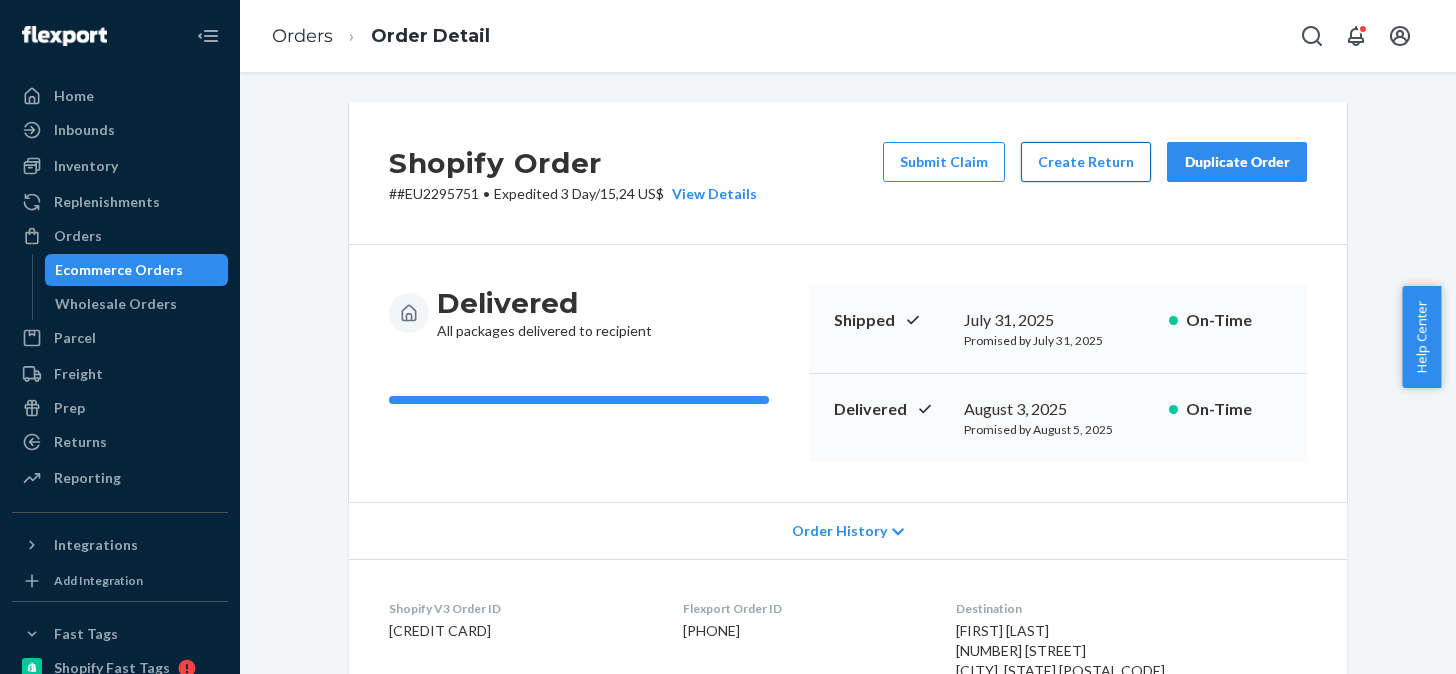 click on "Create Return" at bounding box center [1086, 162] 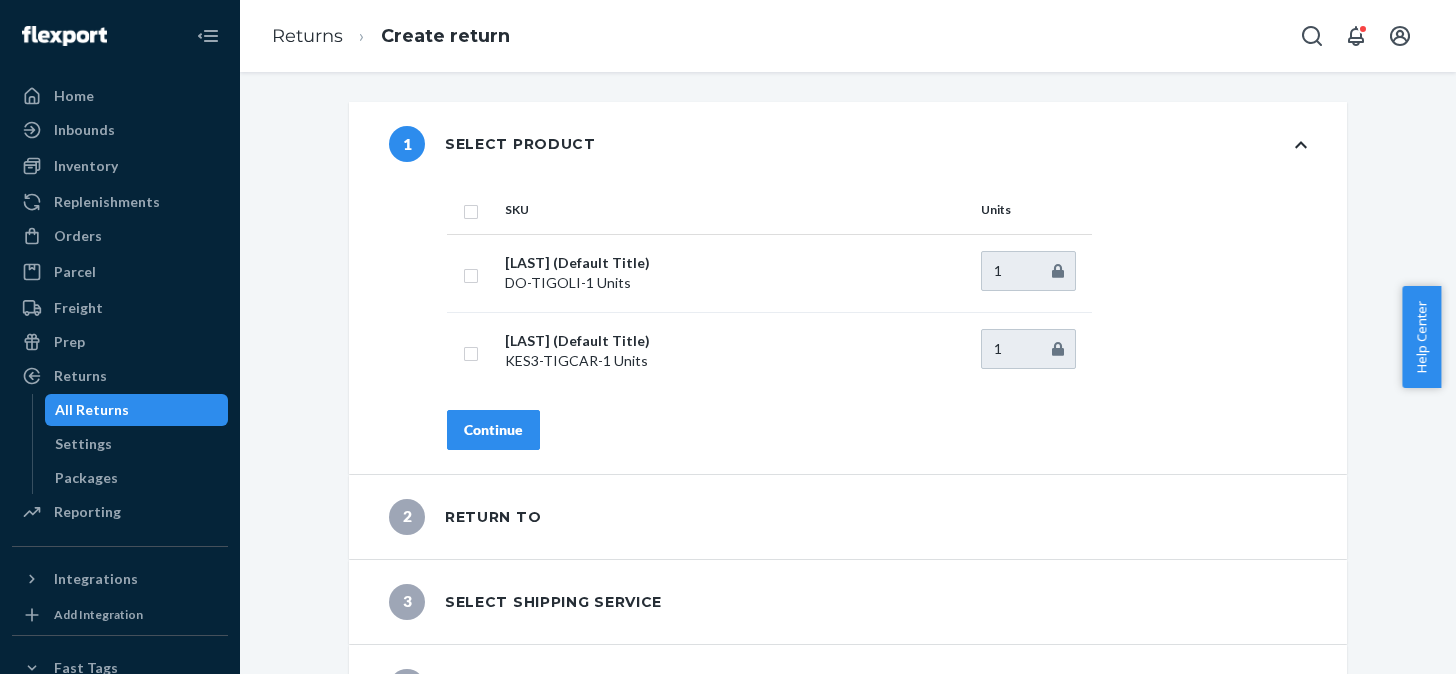 click at bounding box center (471, 209) 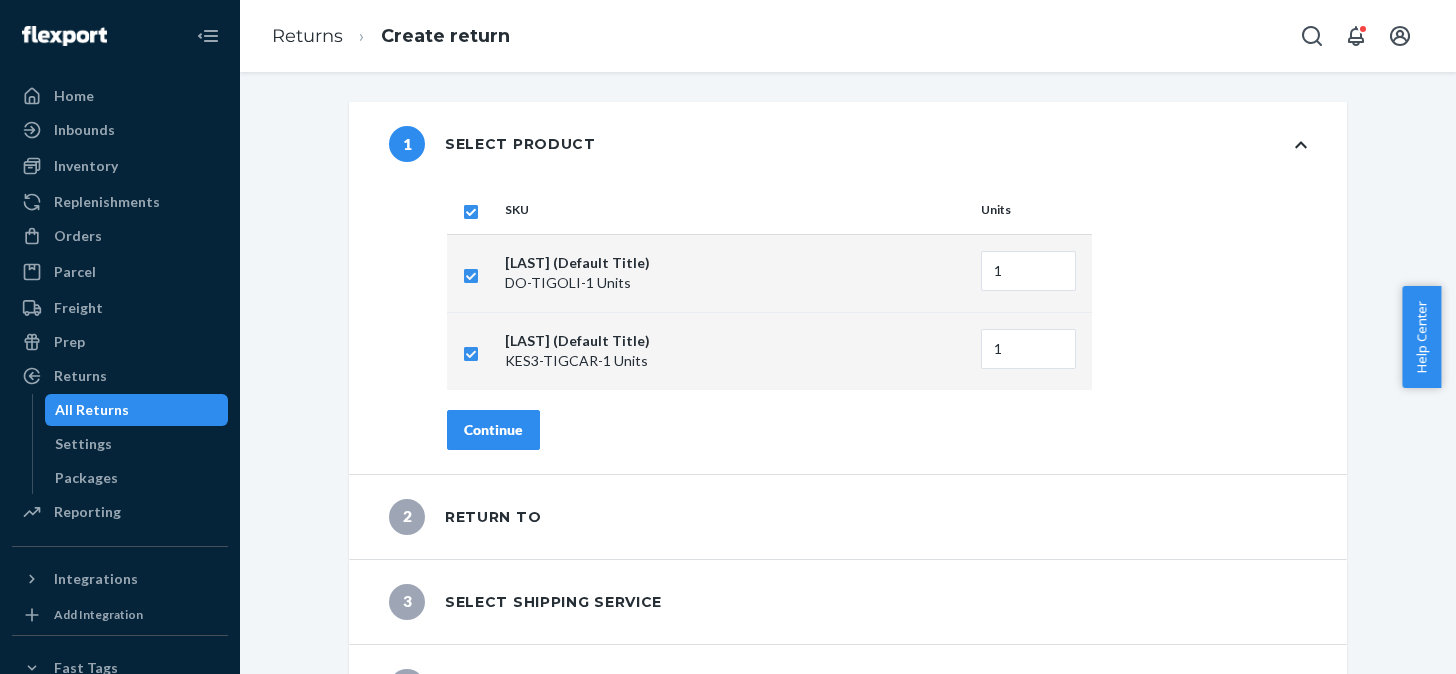 click on "Continue" at bounding box center (493, 430) 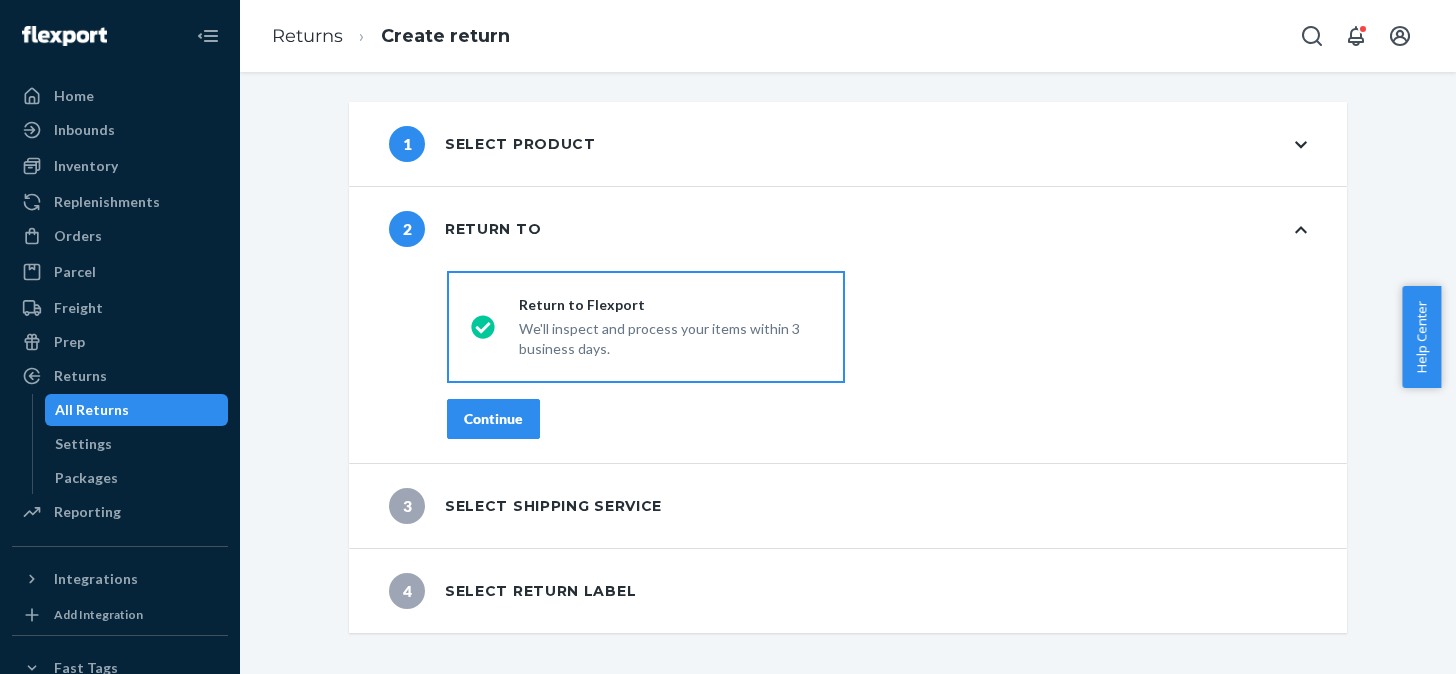 click on "Continue" at bounding box center [493, 419] 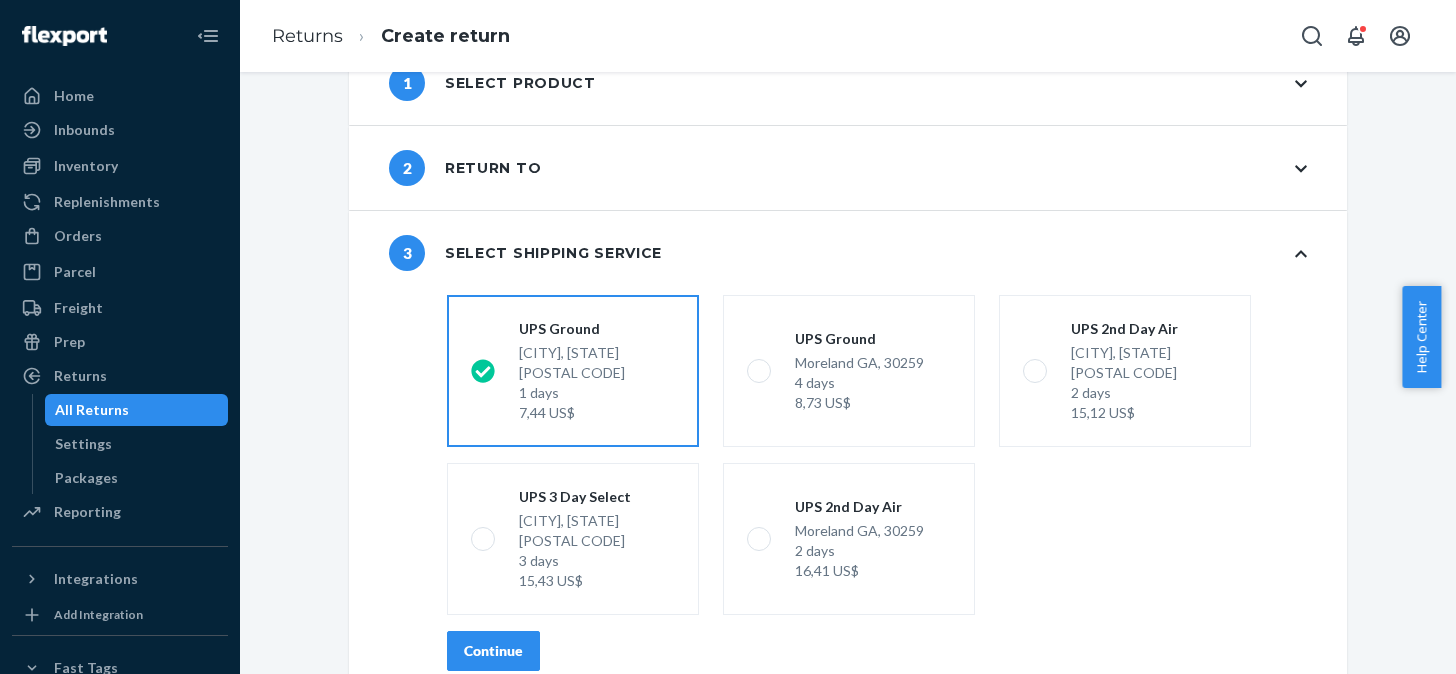 scroll, scrollTop: 126, scrollLeft: 0, axis: vertical 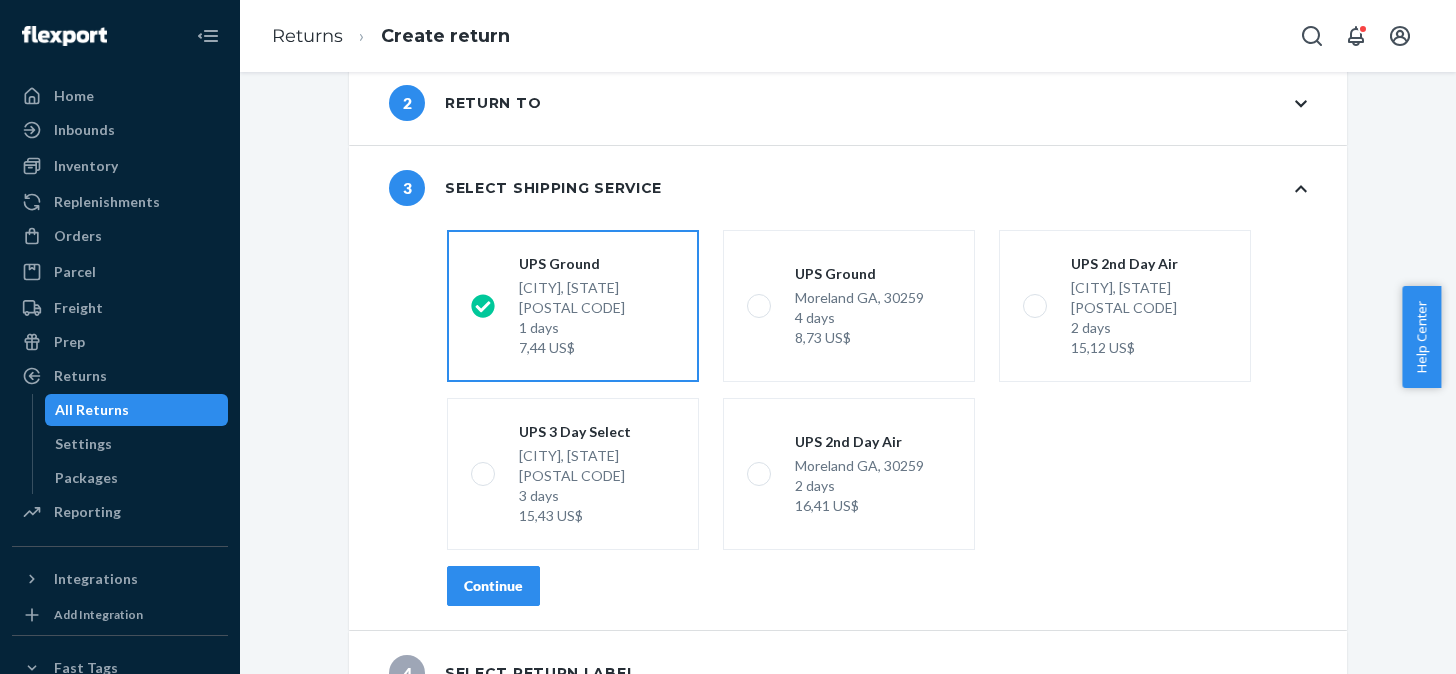 click on "Continue" at bounding box center (493, 586) 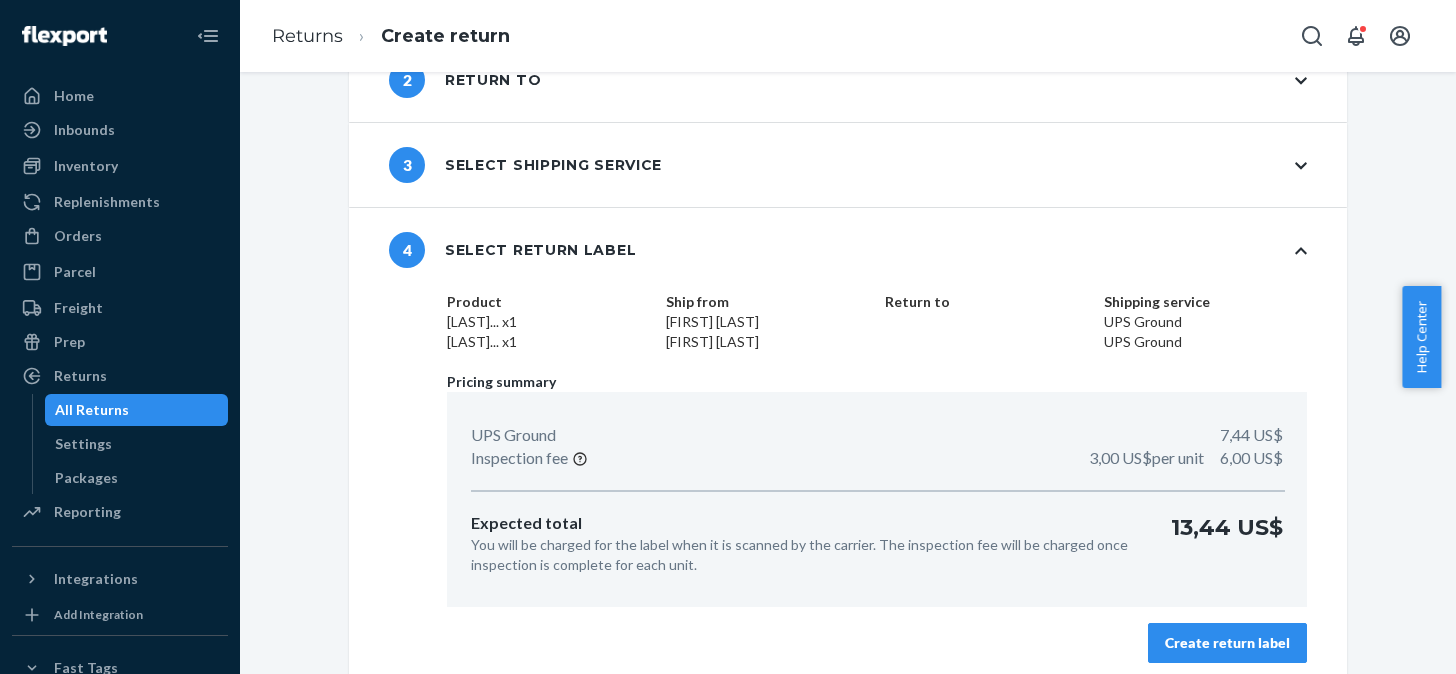 scroll, scrollTop: 161, scrollLeft: 0, axis: vertical 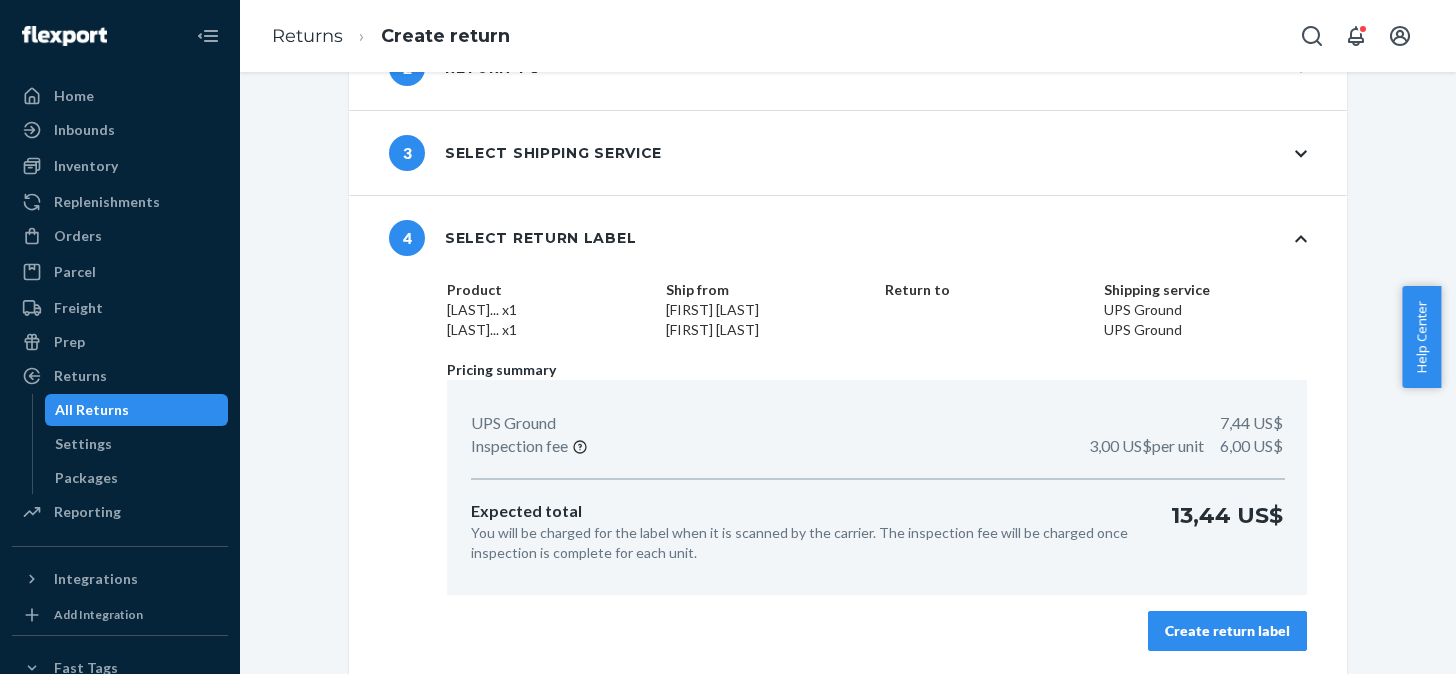click on "Create return label" at bounding box center (1227, 631) 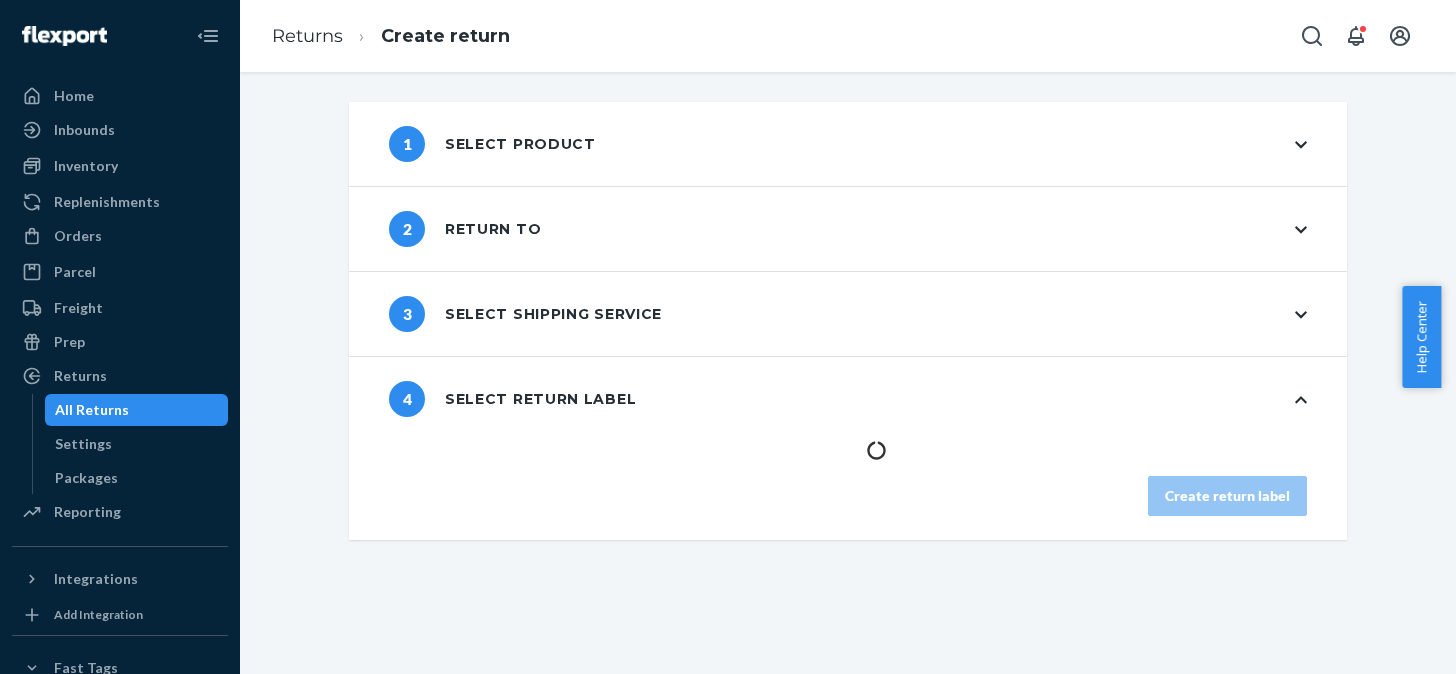 scroll, scrollTop: 0, scrollLeft: 0, axis: both 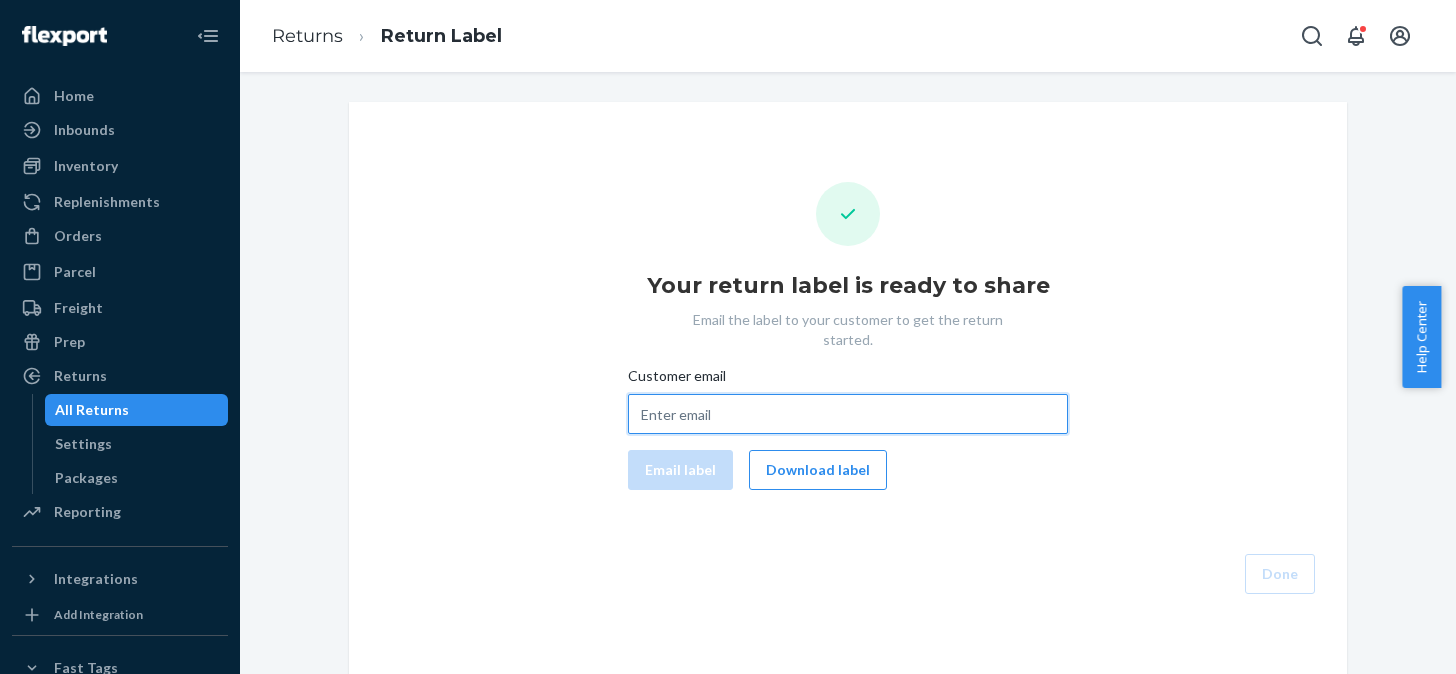 click on "Customer email" at bounding box center [848, 414] 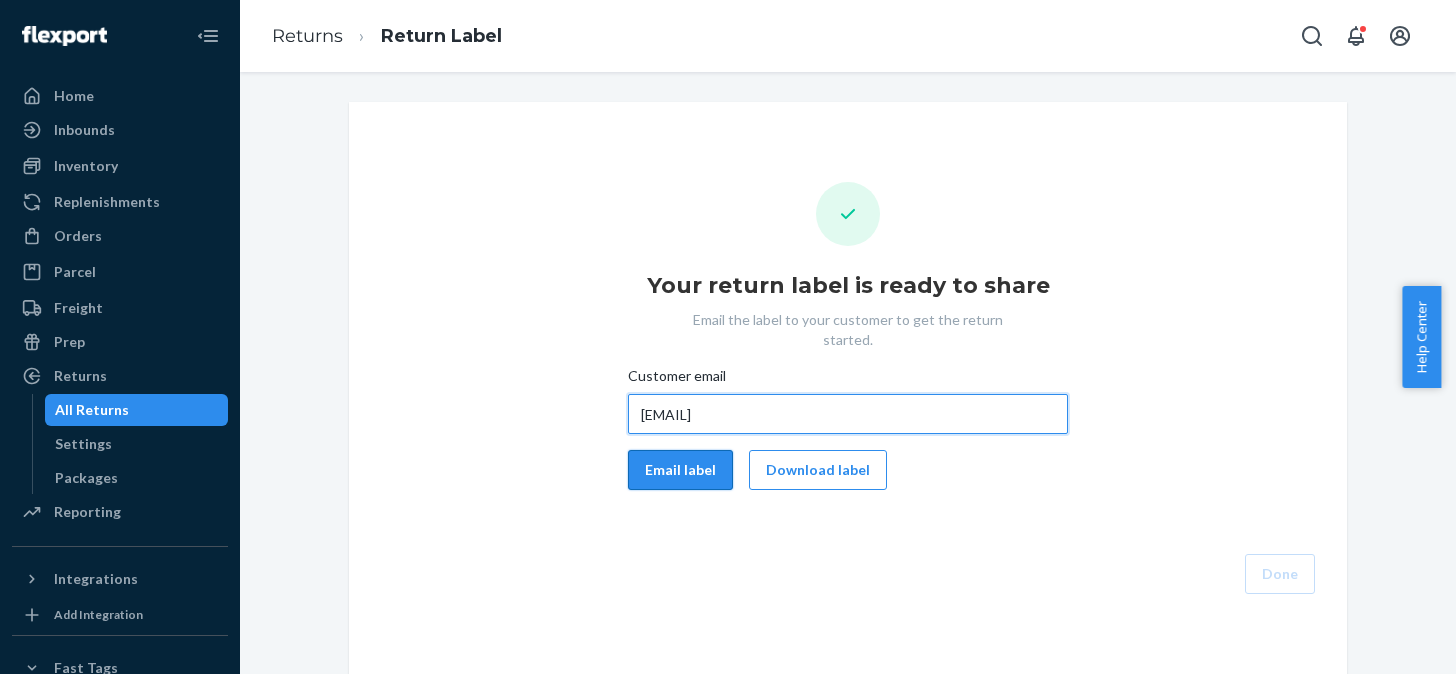 type on "jdcampolargoh@gmail.com" 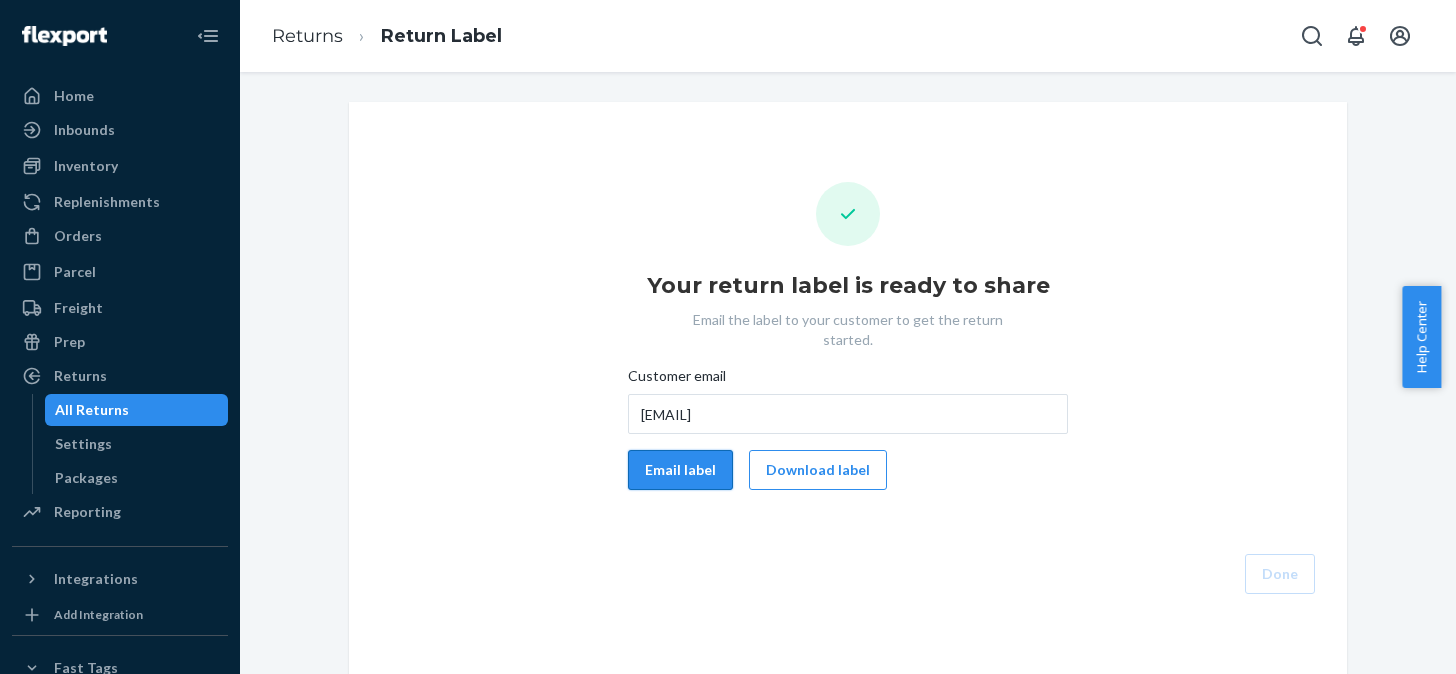 click on "Email label" at bounding box center (680, 470) 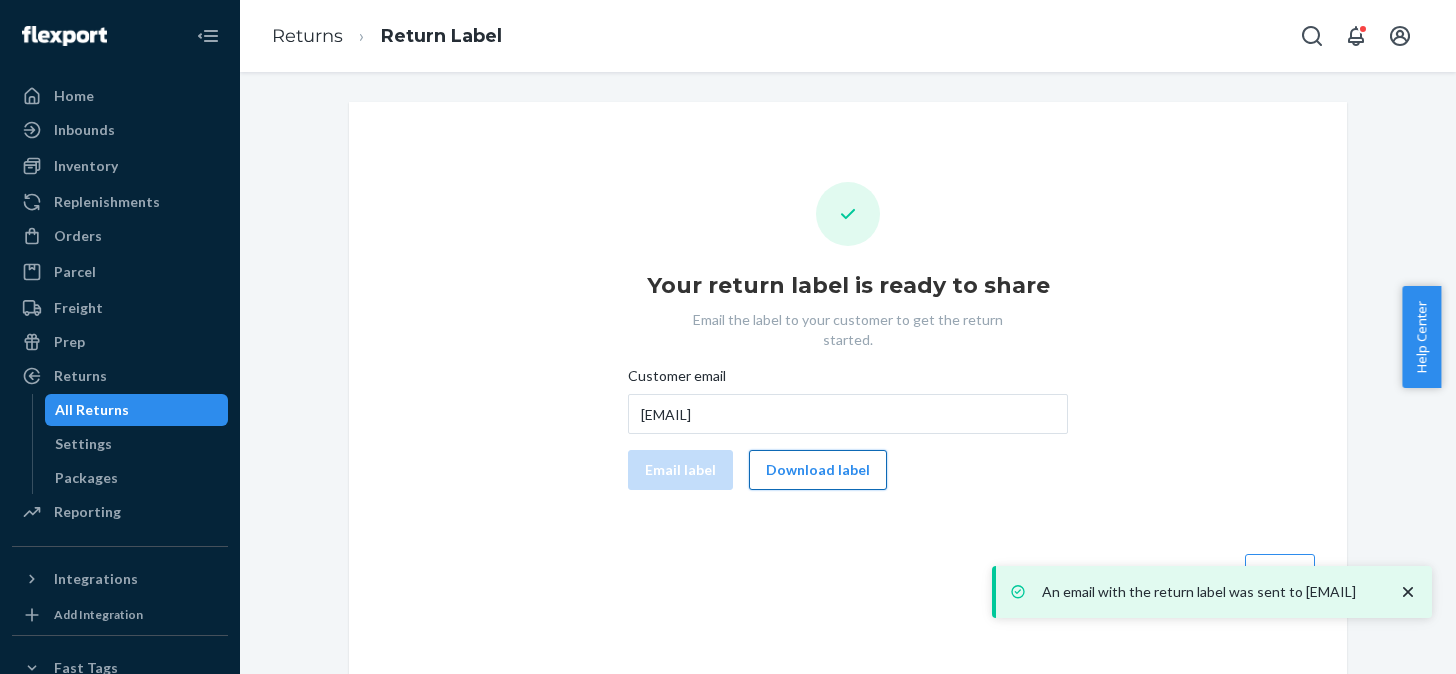 click on "Download label" at bounding box center [818, 470] 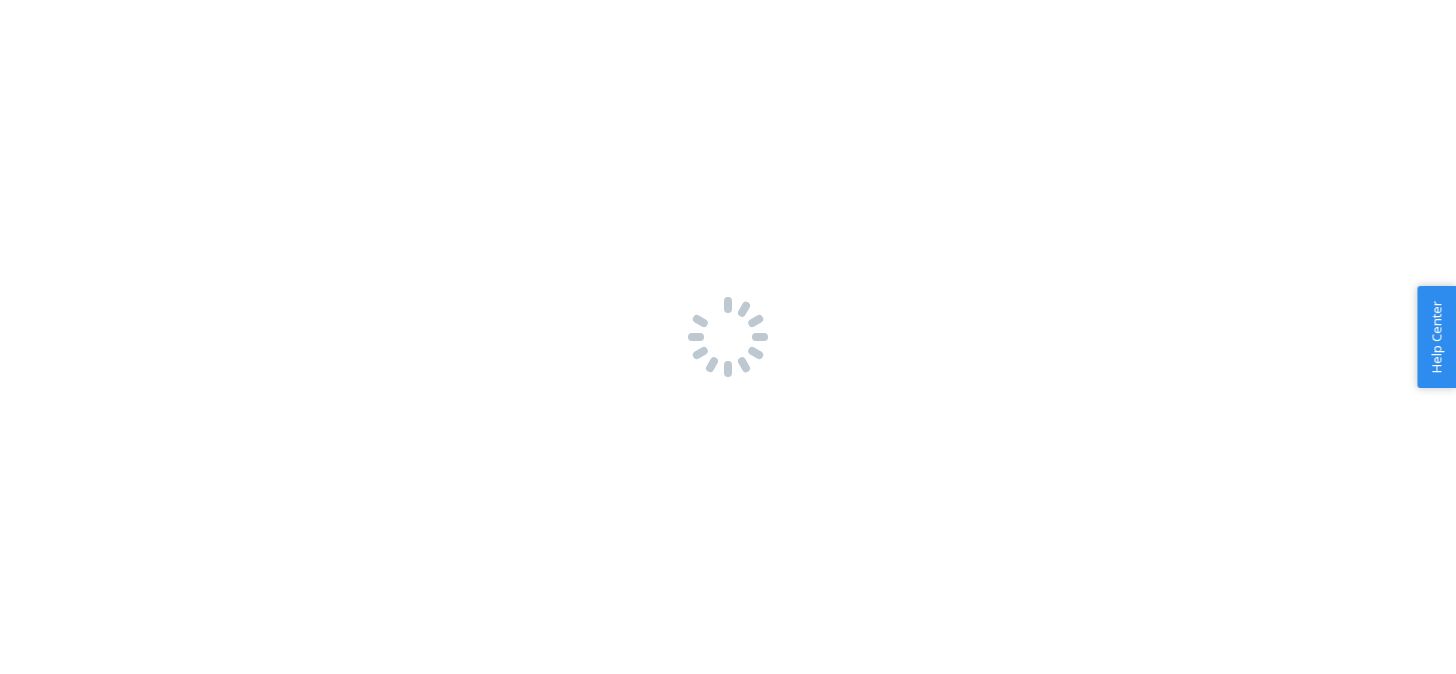 scroll, scrollTop: 0, scrollLeft: 0, axis: both 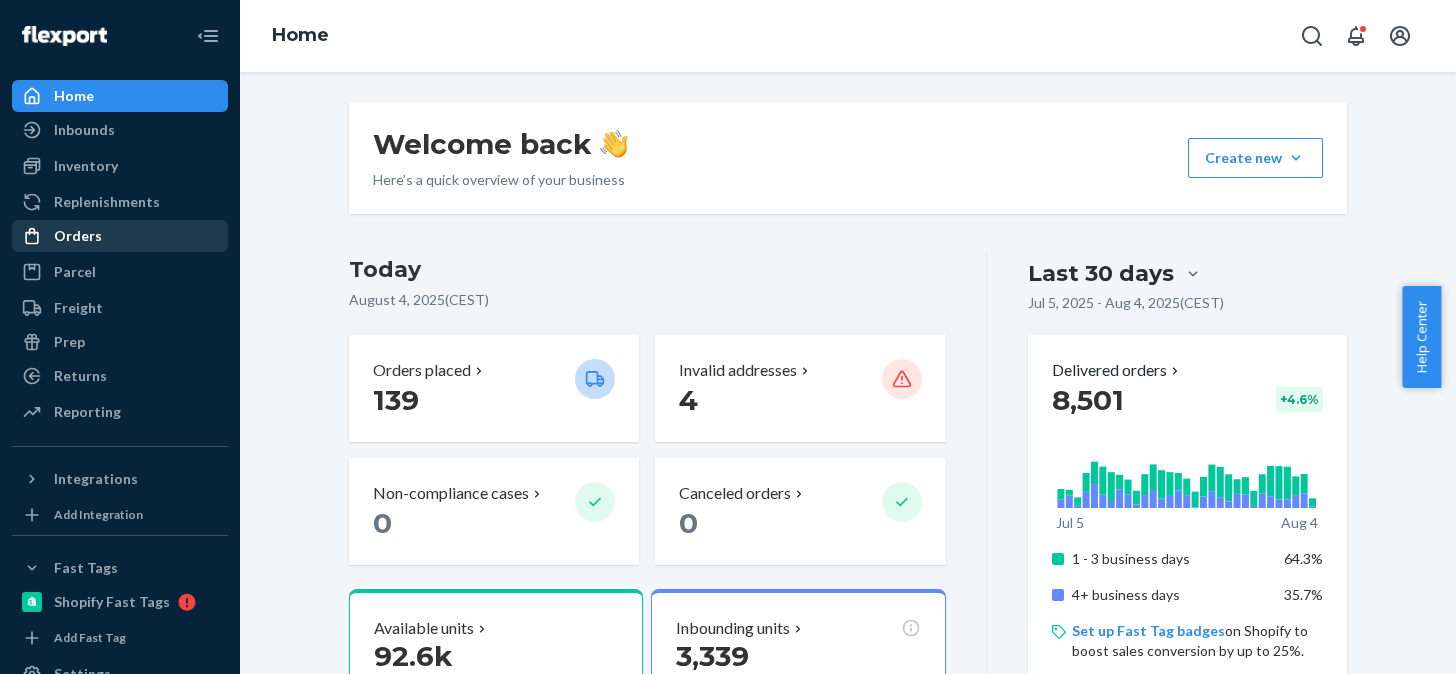 click on "Orders" at bounding box center (120, 236) 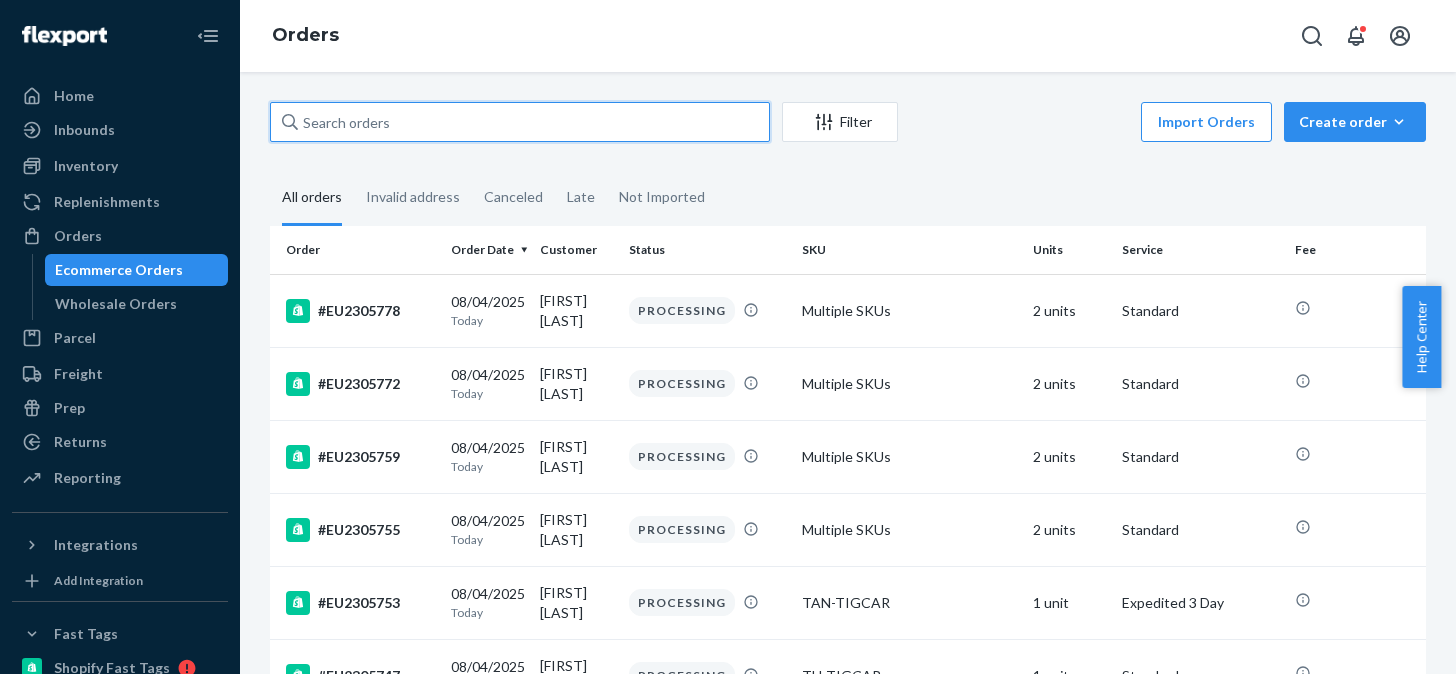 click at bounding box center (520, 122) 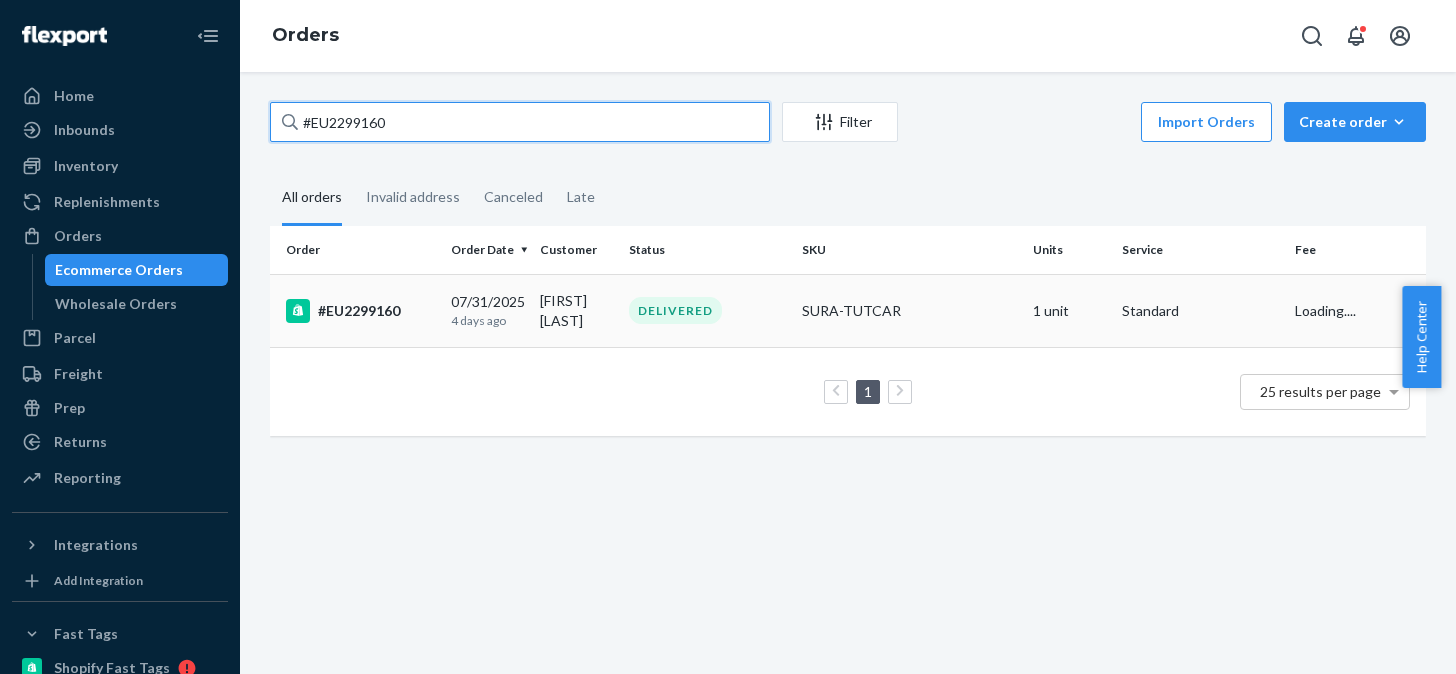 type on "#EU2299160" 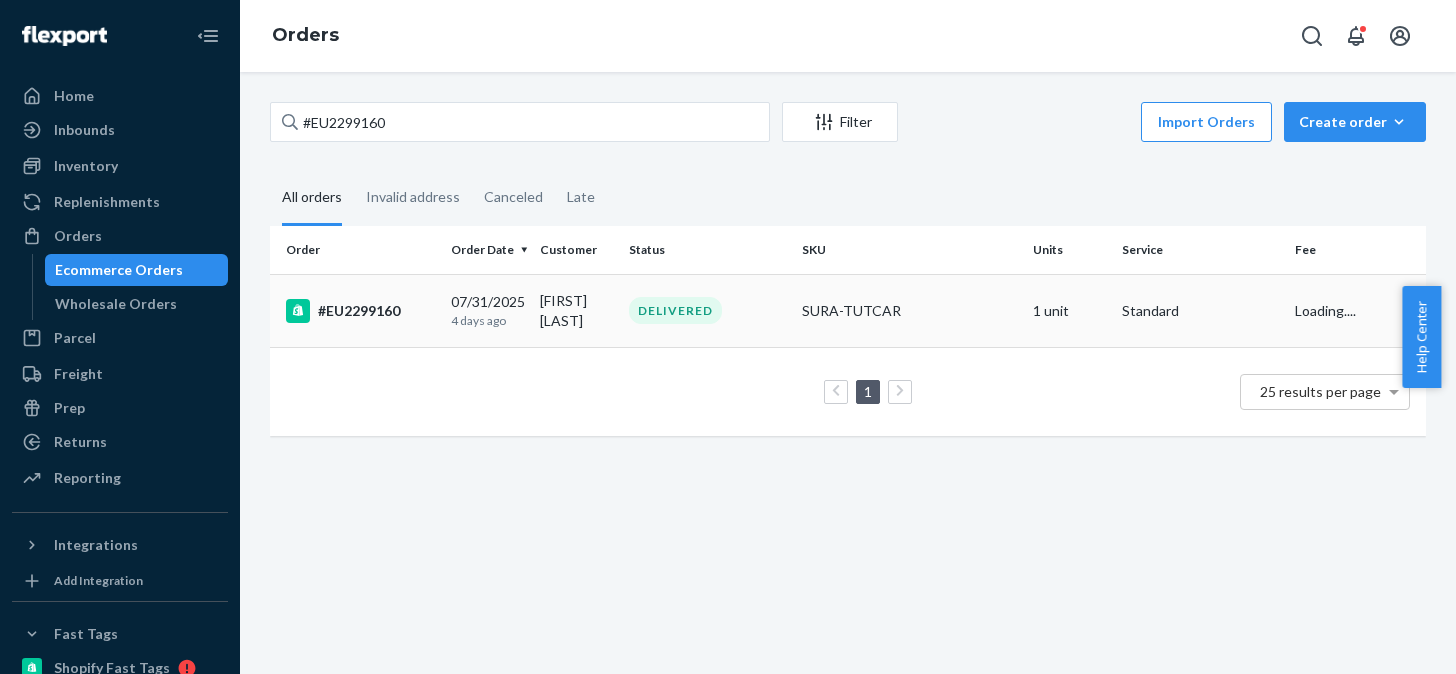 click on "#EU2299160" at bounding box center [360, 311] 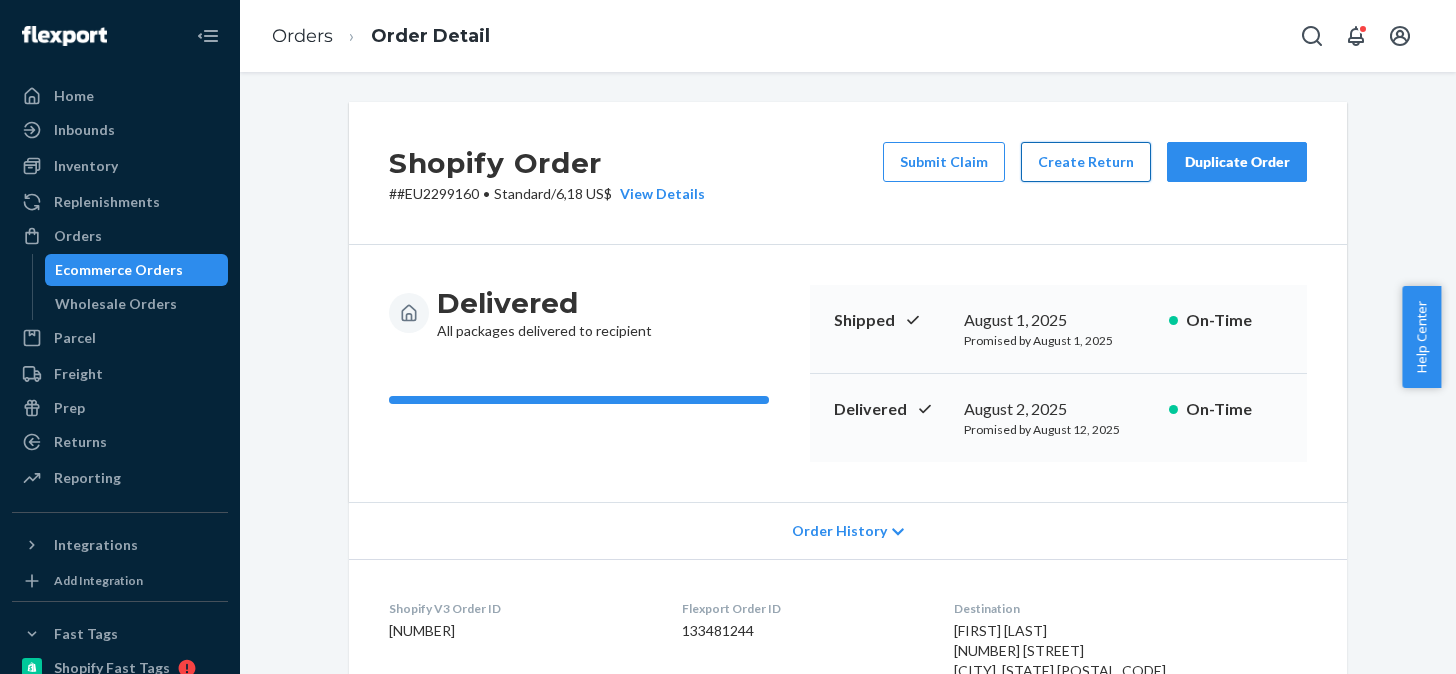 click on "Create Return" at bounding box center [1086, 162] 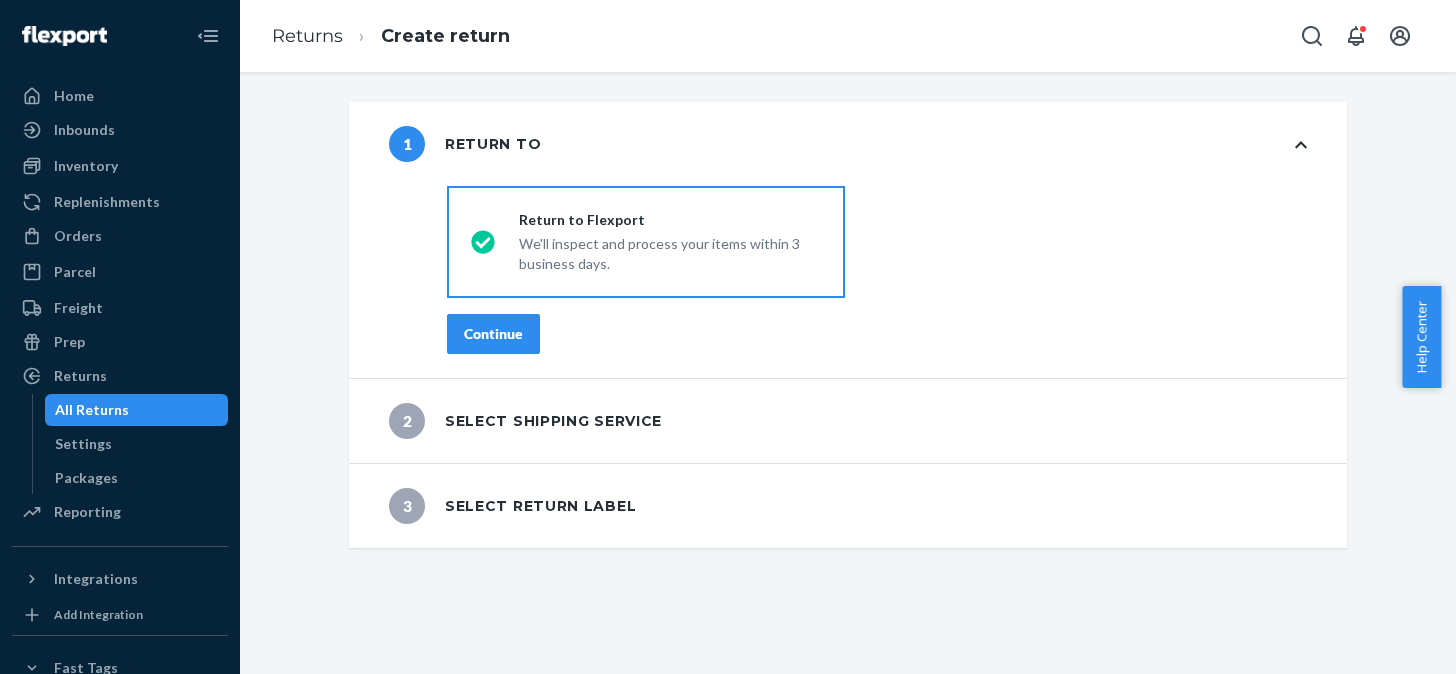 click on "Continue" at bounding box center (493, 334) 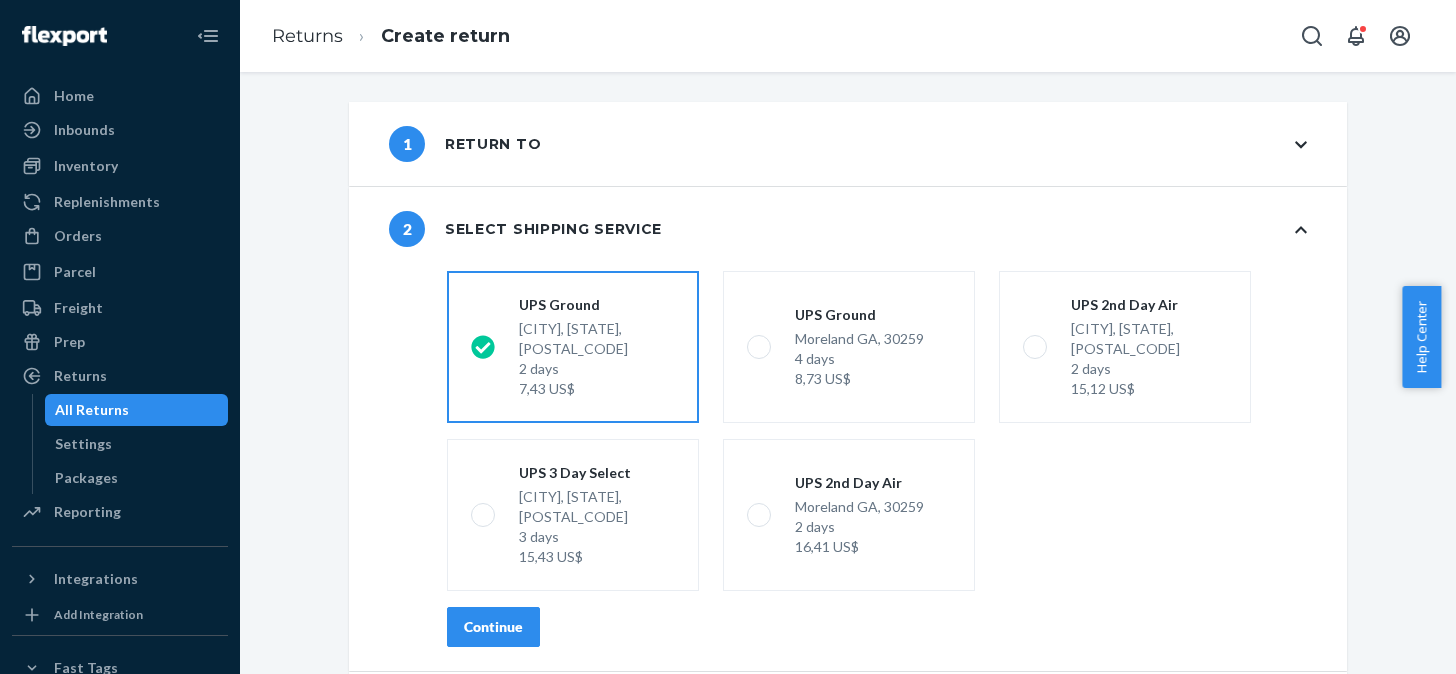 click on "Continue" at bounding box center (493, 627) 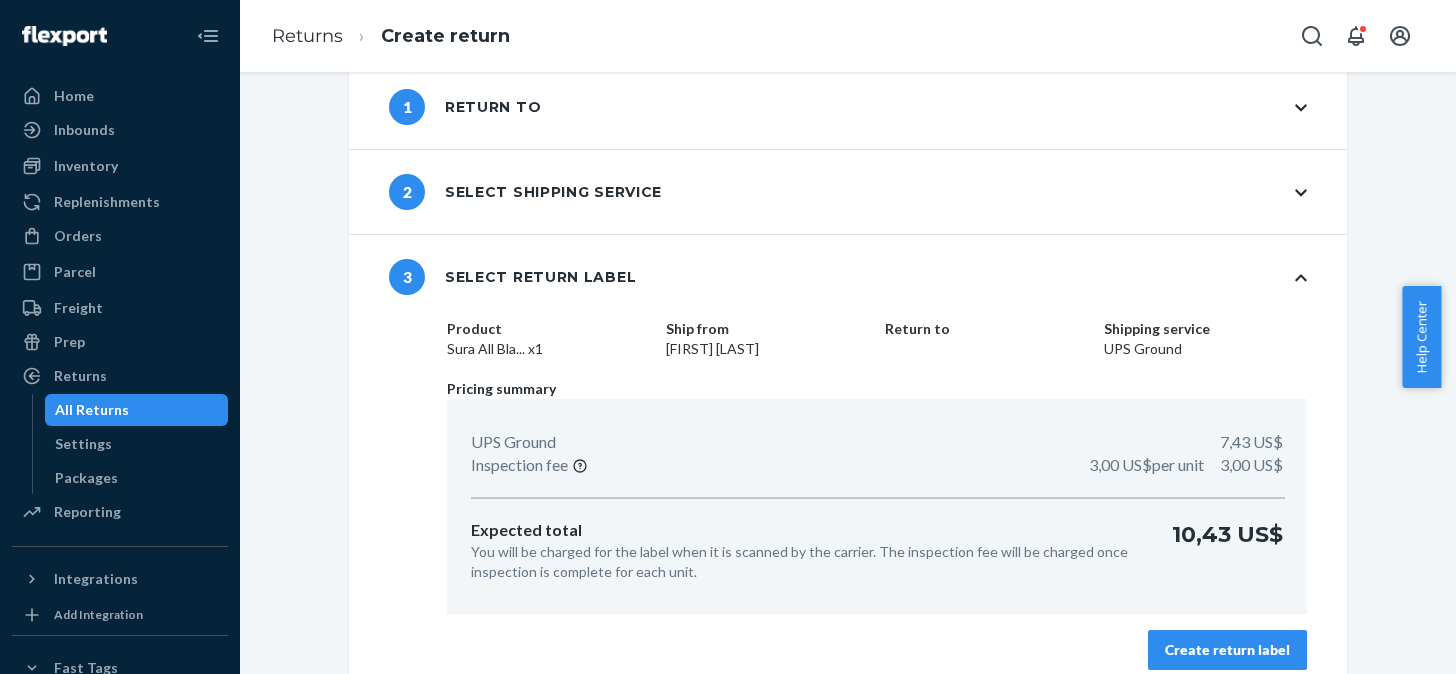scroll, scrollTop: 56, scrollLeft: 0, axis: vertical 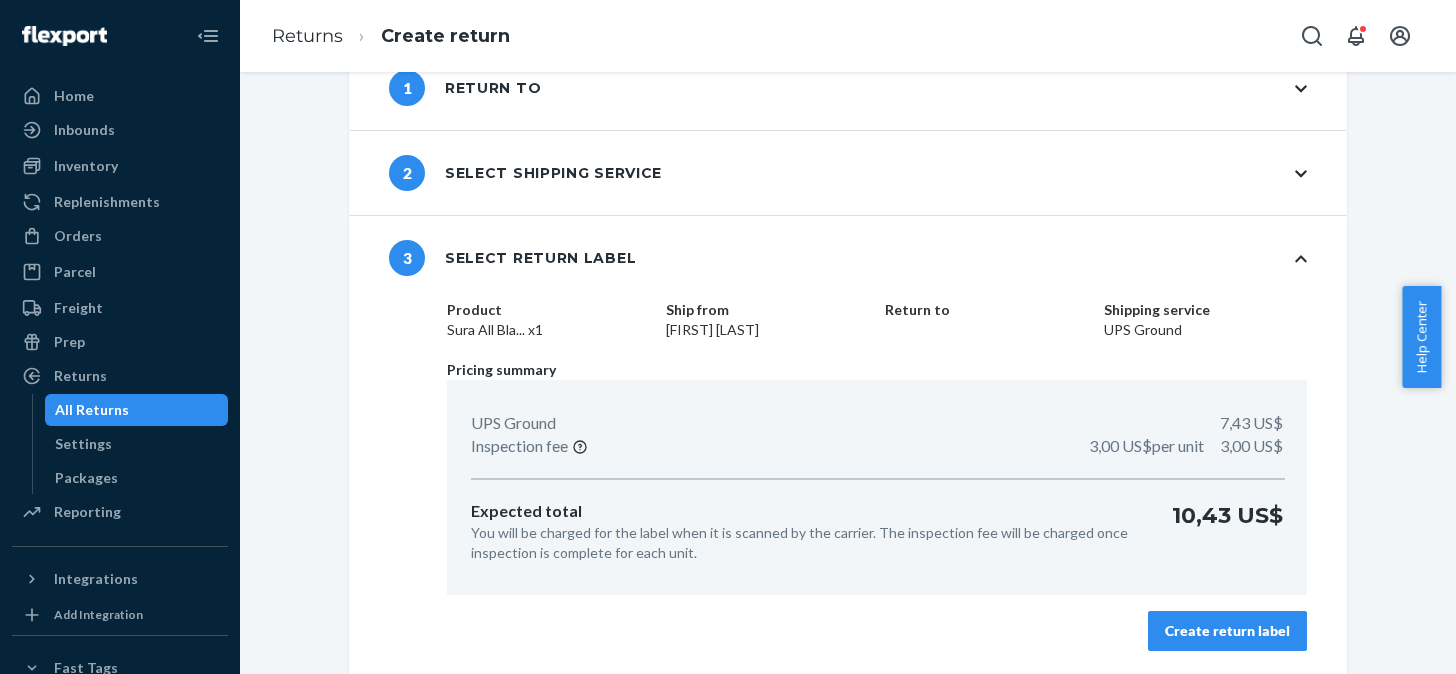 click on "Create return label" at bounding box center (1227, 631) 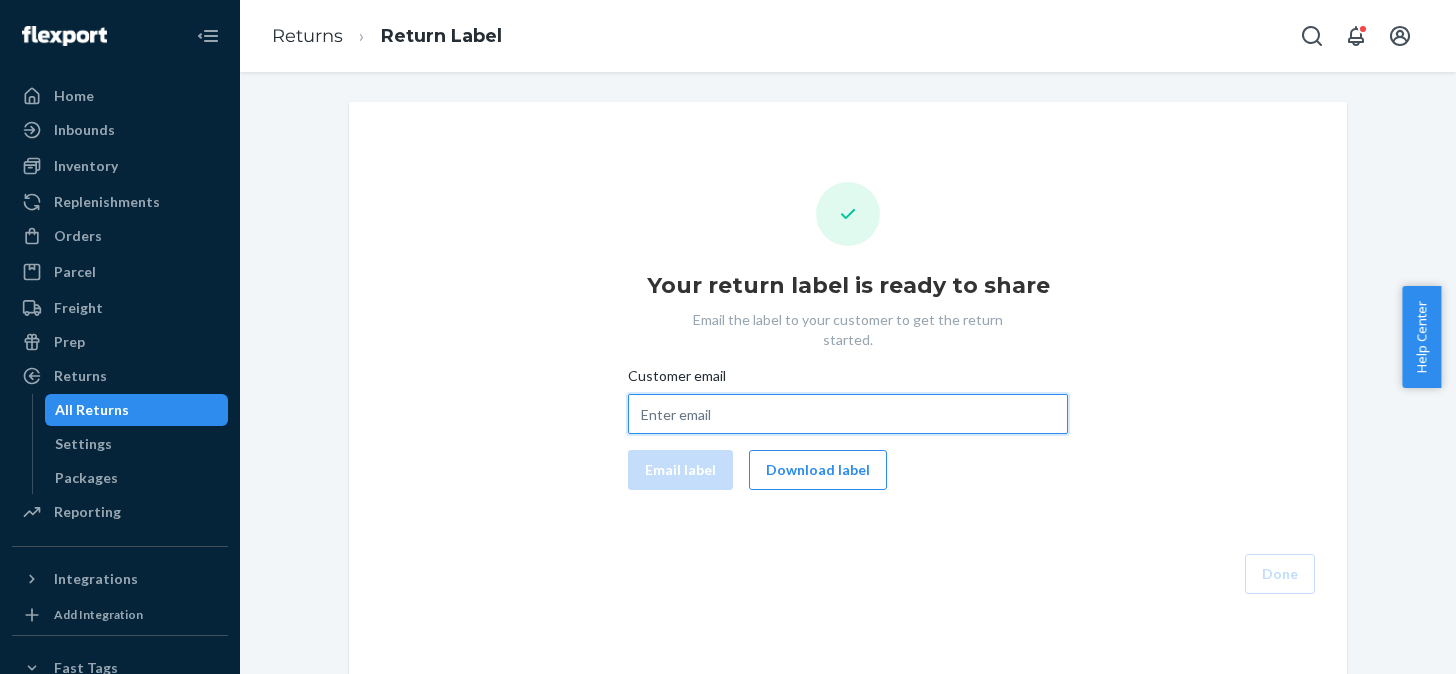 click on "Customer email" at bounding box center [848, 414] 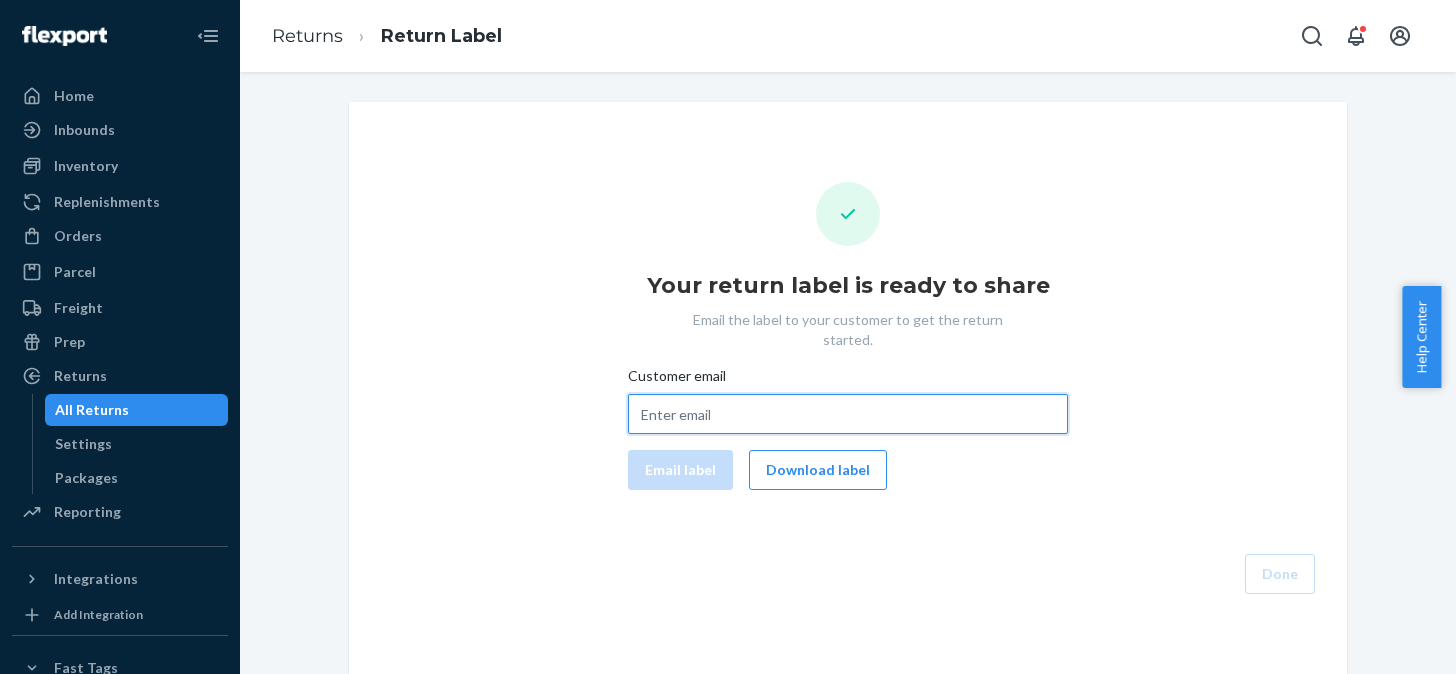 paste on "joeykleist@gmail.com" 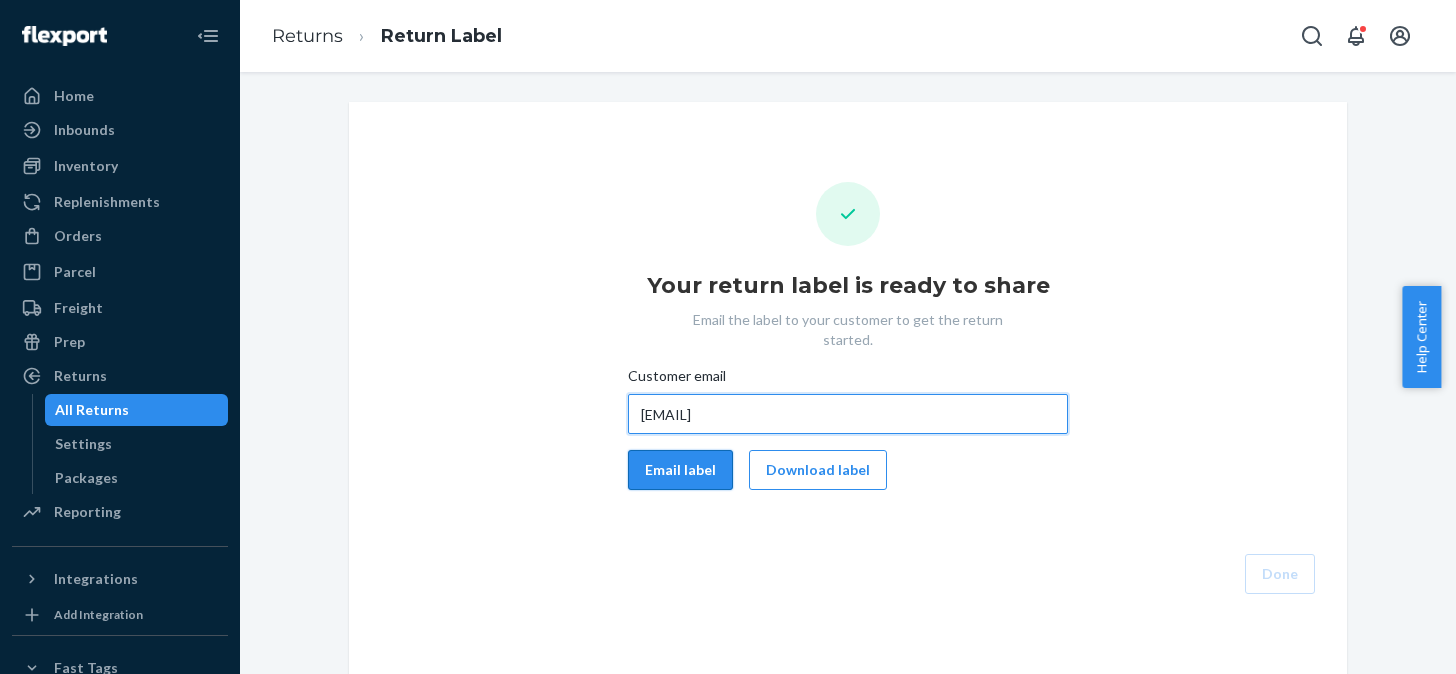 type on "joeykleist@gmail.com" 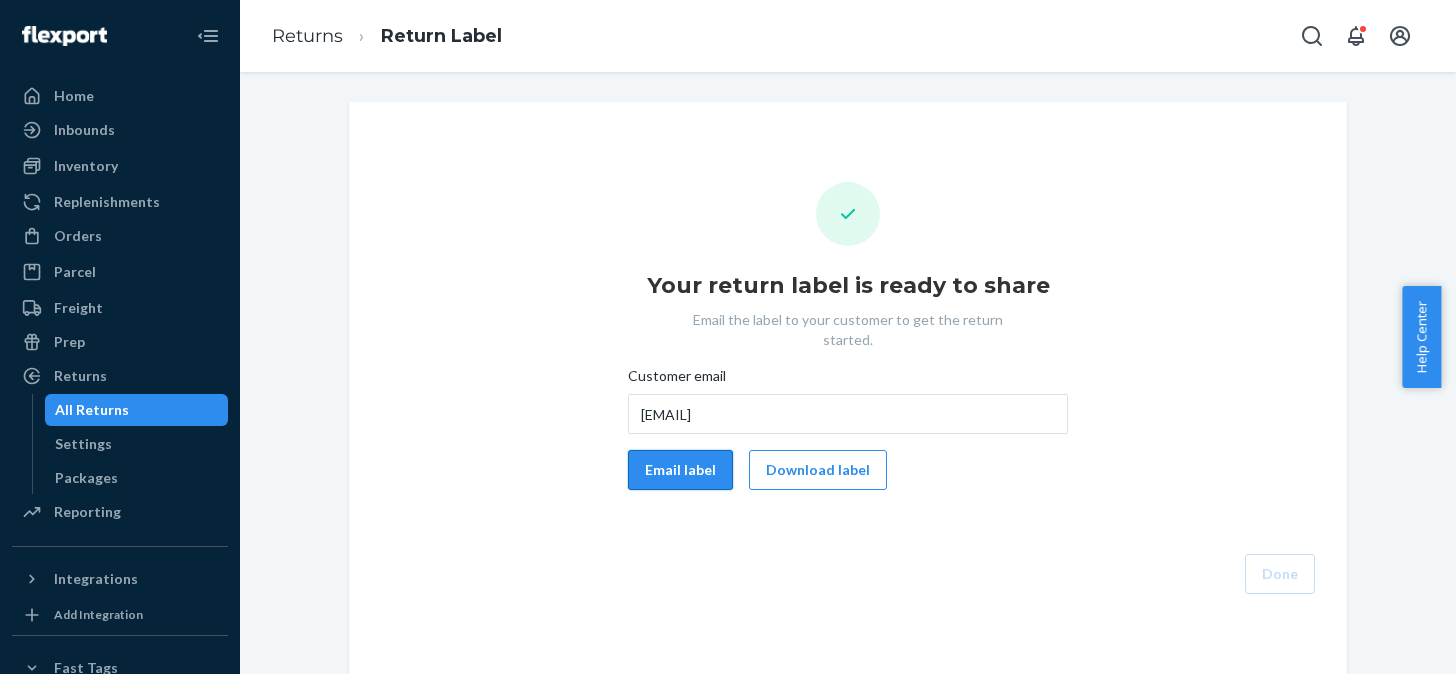 click on "Email label" at bounding box center (680, 470) 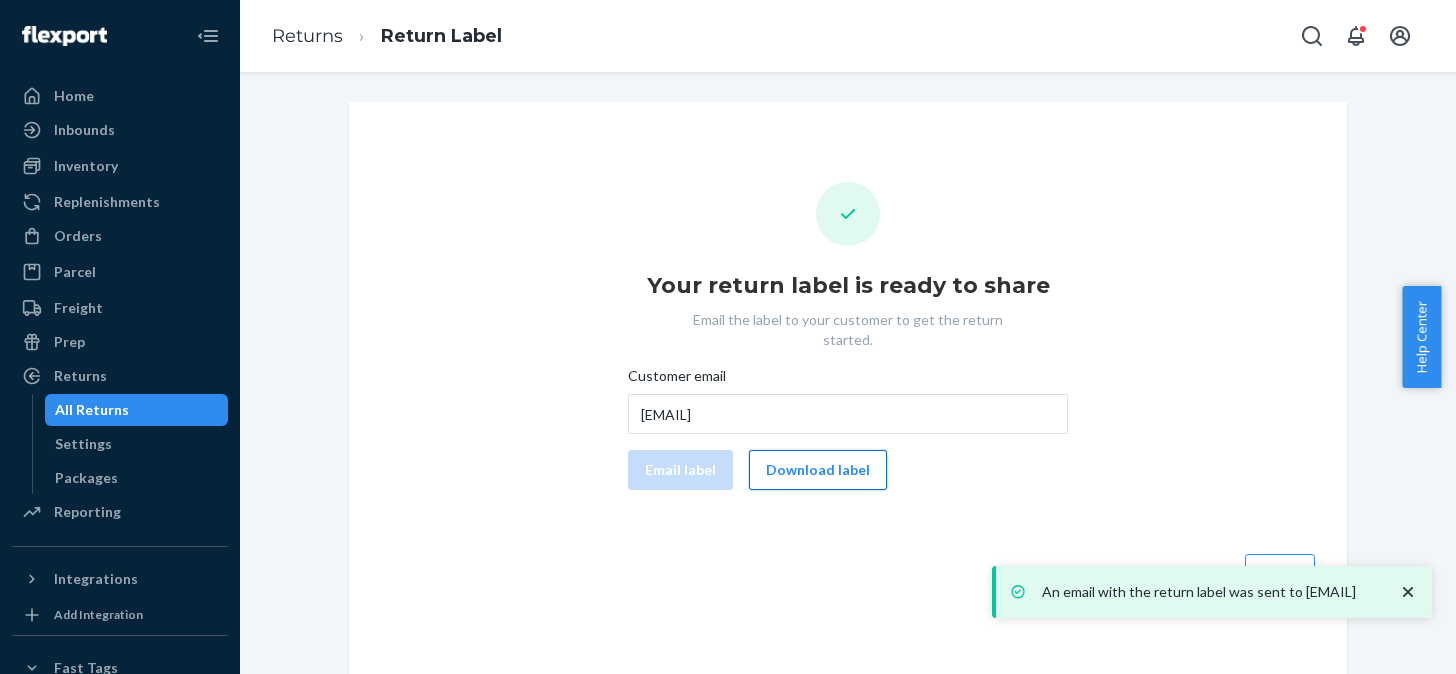 click on "Download label" at bounding box center (818, 470) 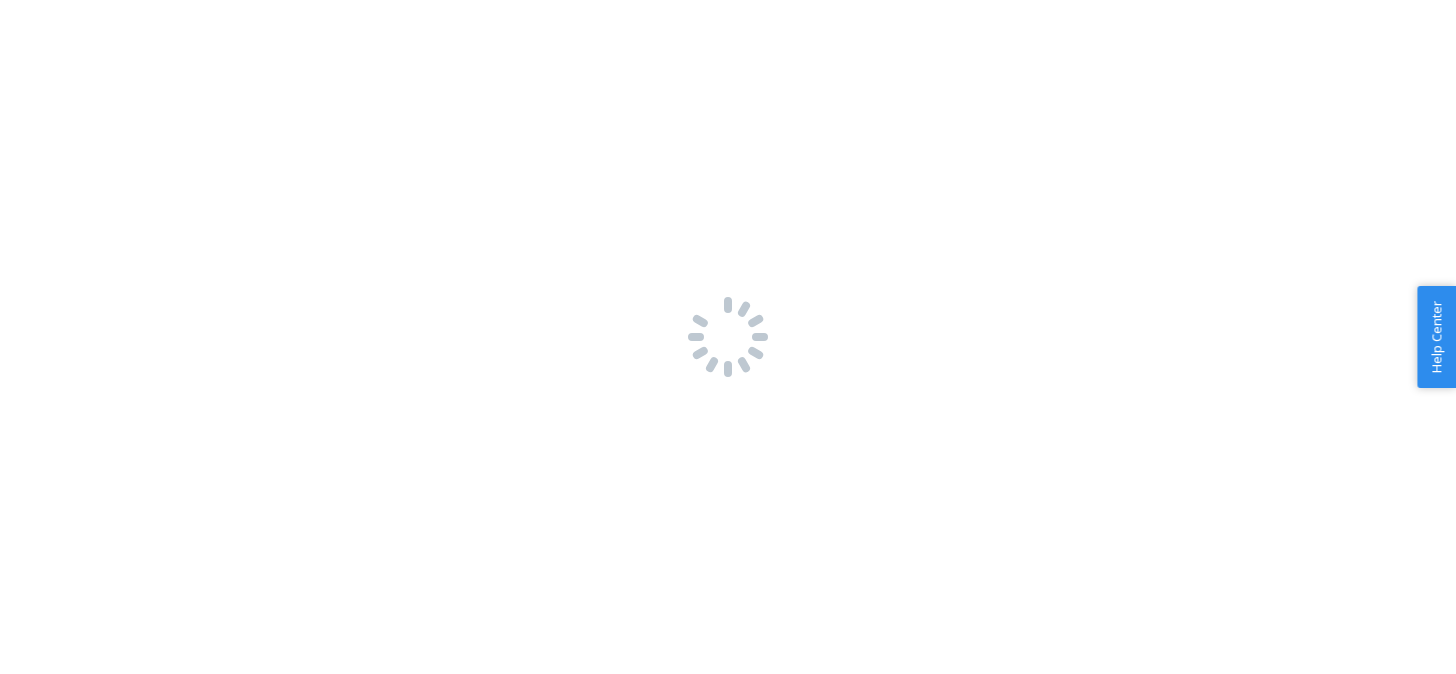 scroll, scrollTop: 0, scrollLeft: 0, axis: both 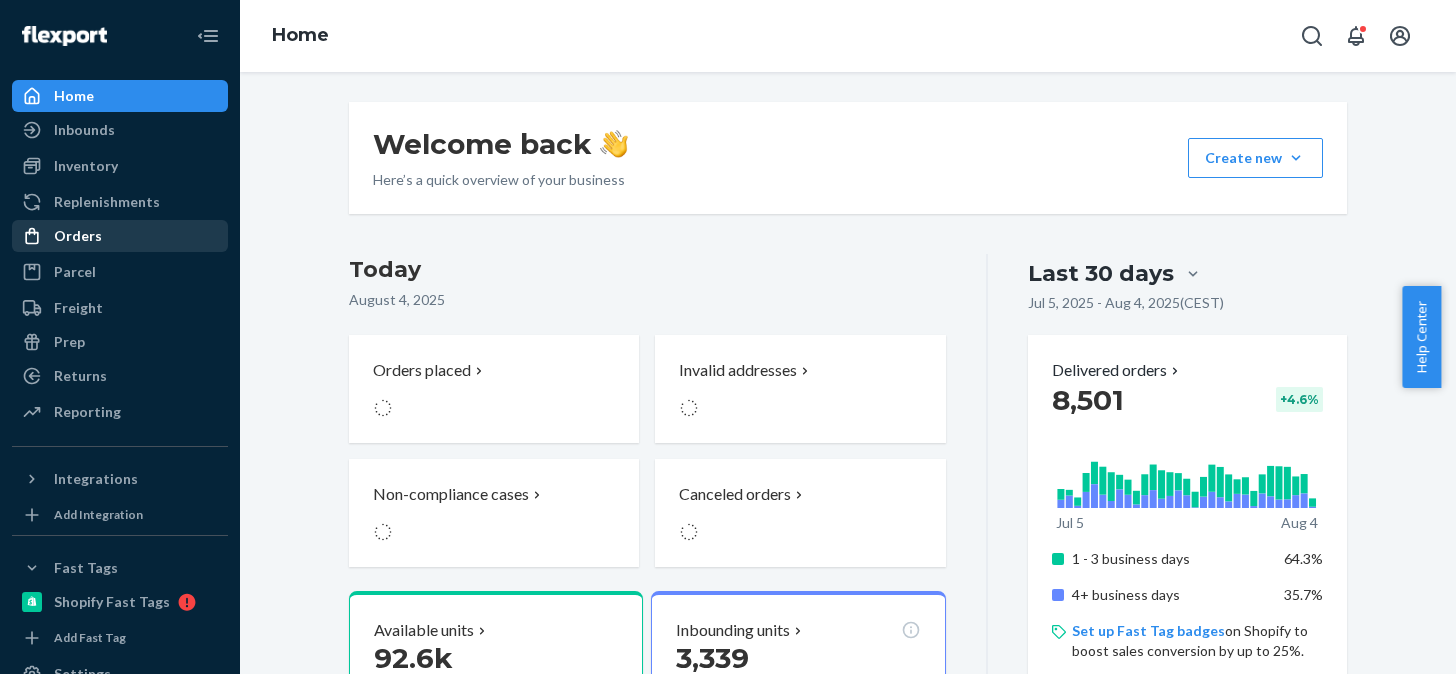 click on "Orders" at bounding box center (120, 236) 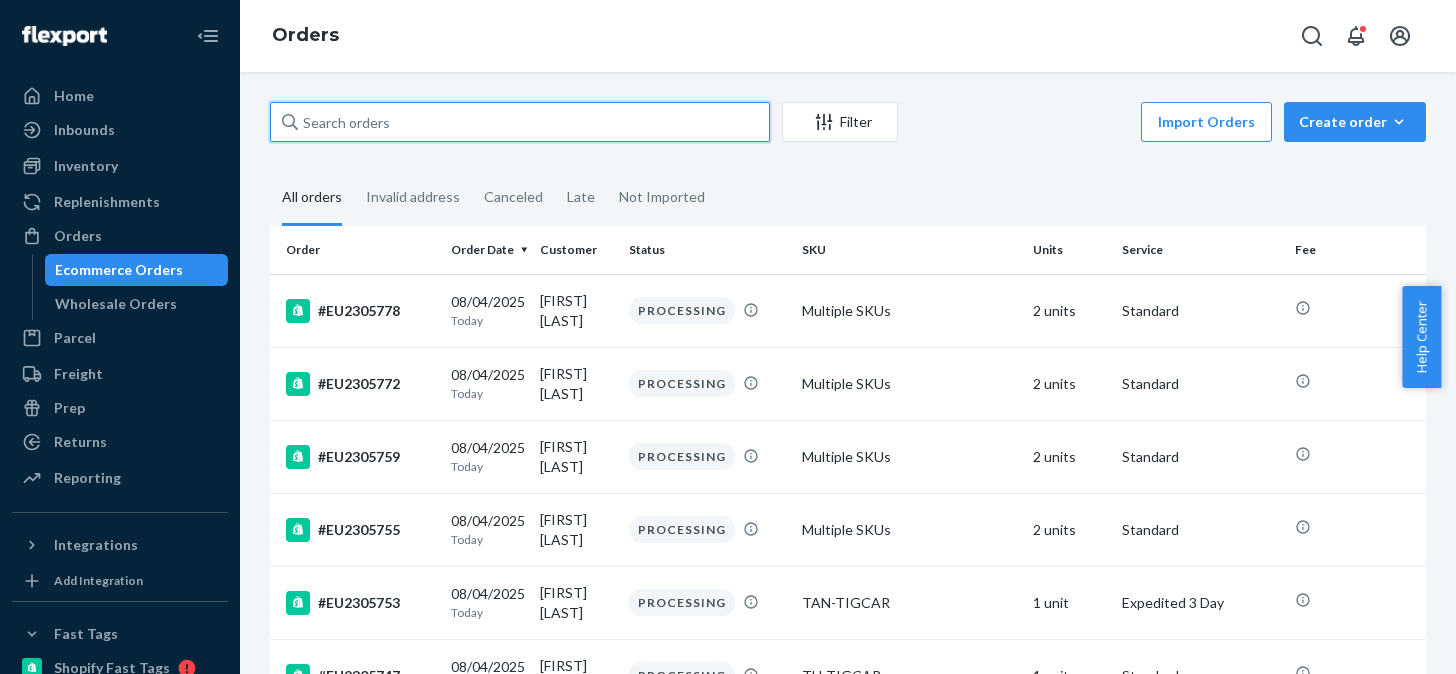 click at bounding box center (520, 122) 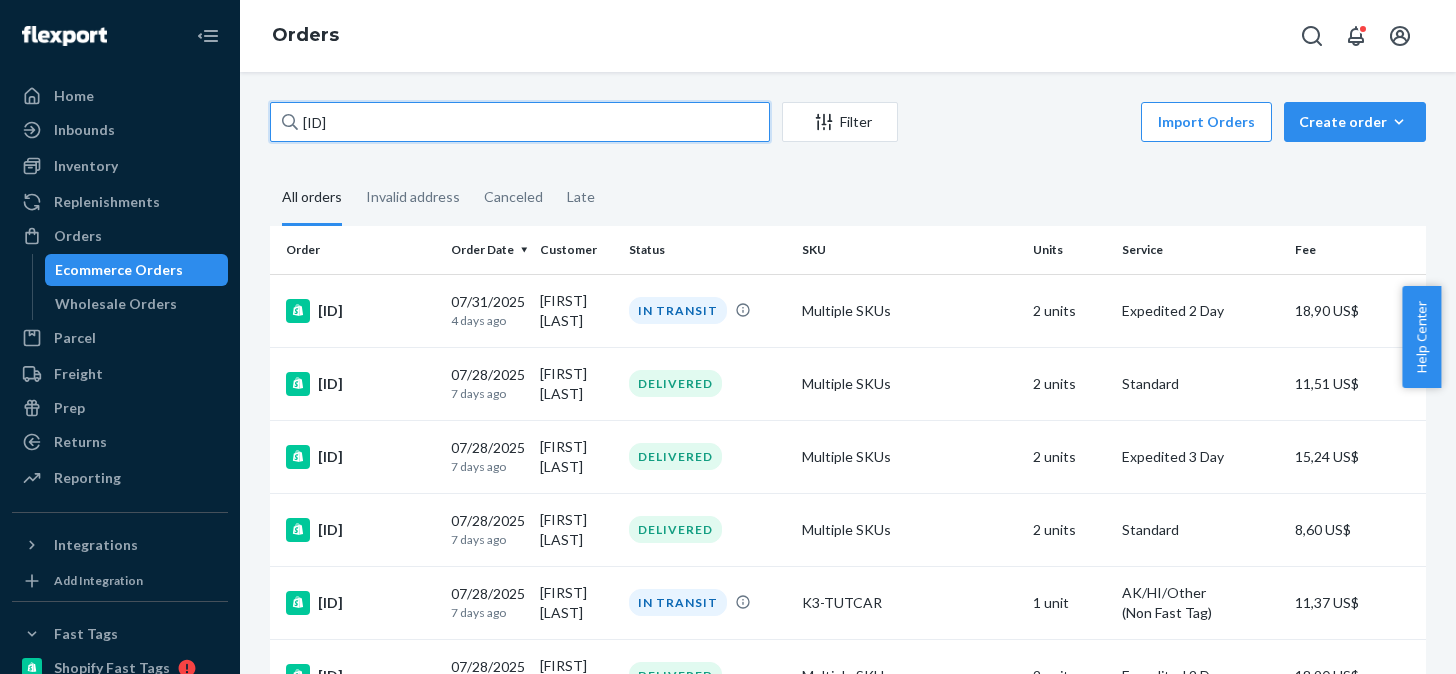 type on "[ID]" 